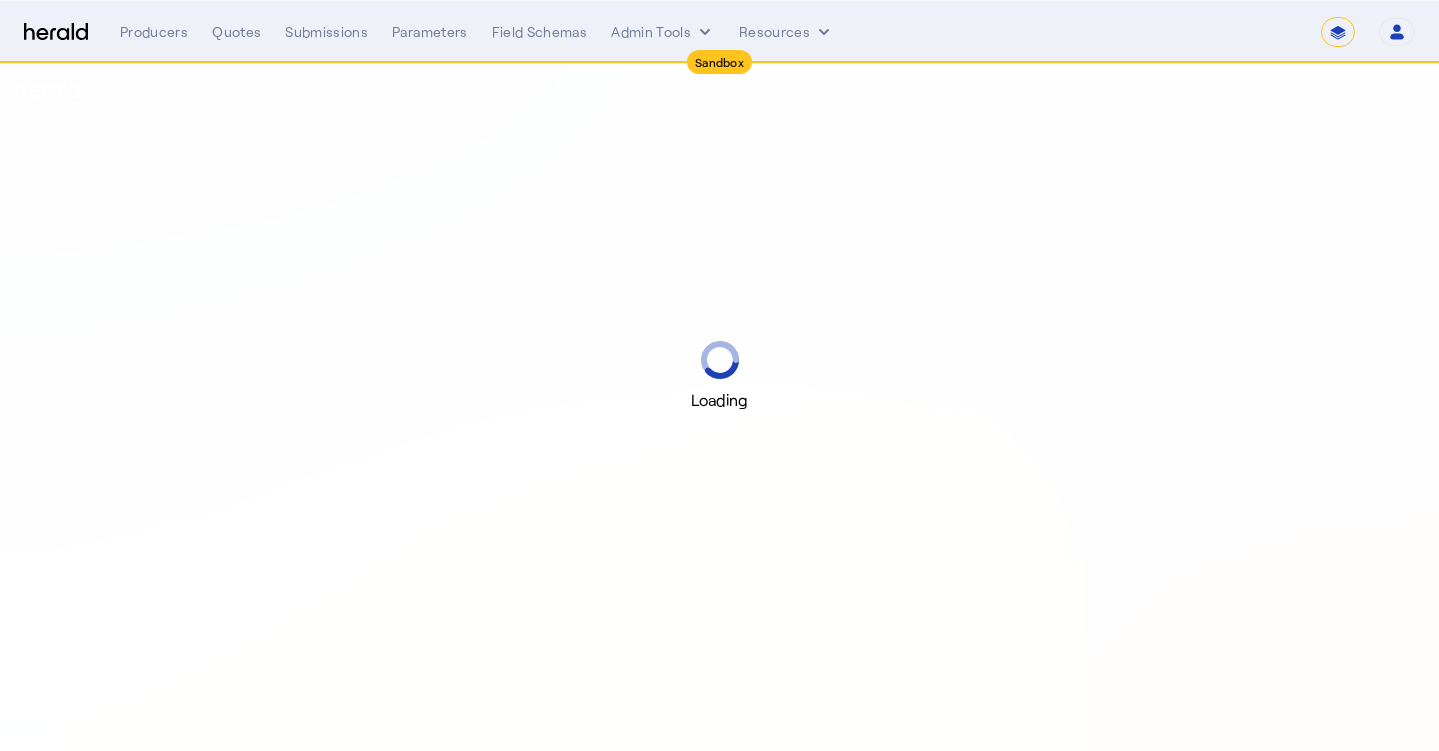 select on "*******" 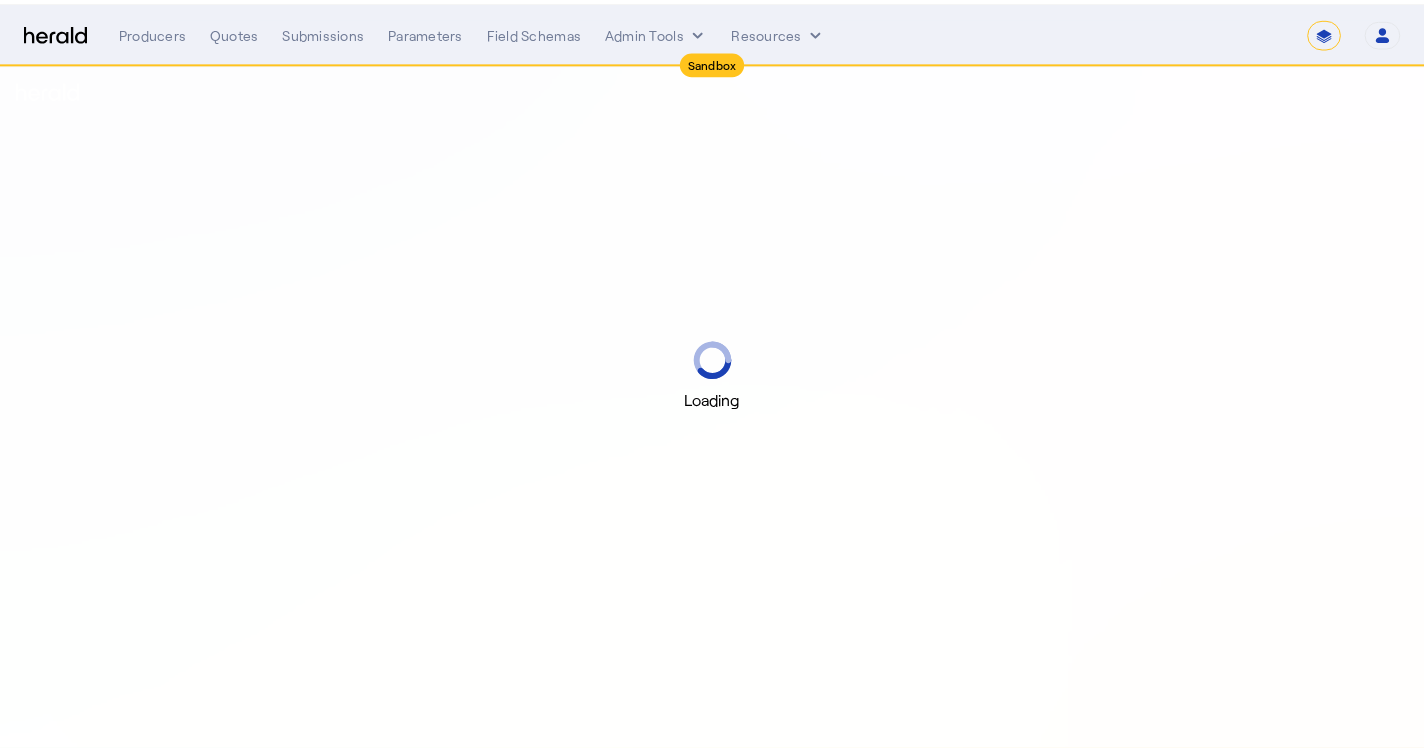 scroll, scrollTop: 0, scrollLeft: 0, axis: both 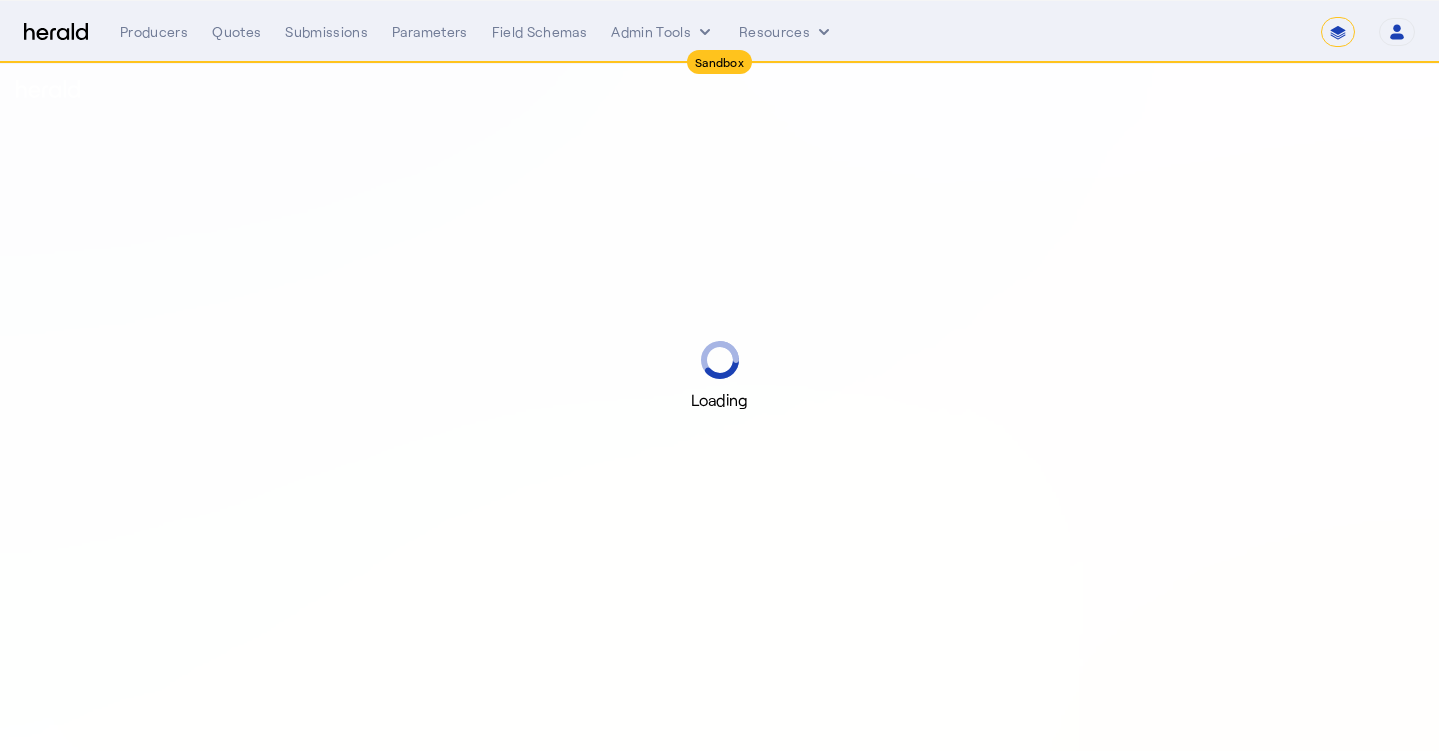 select on "pfm_r9a7_zywave" 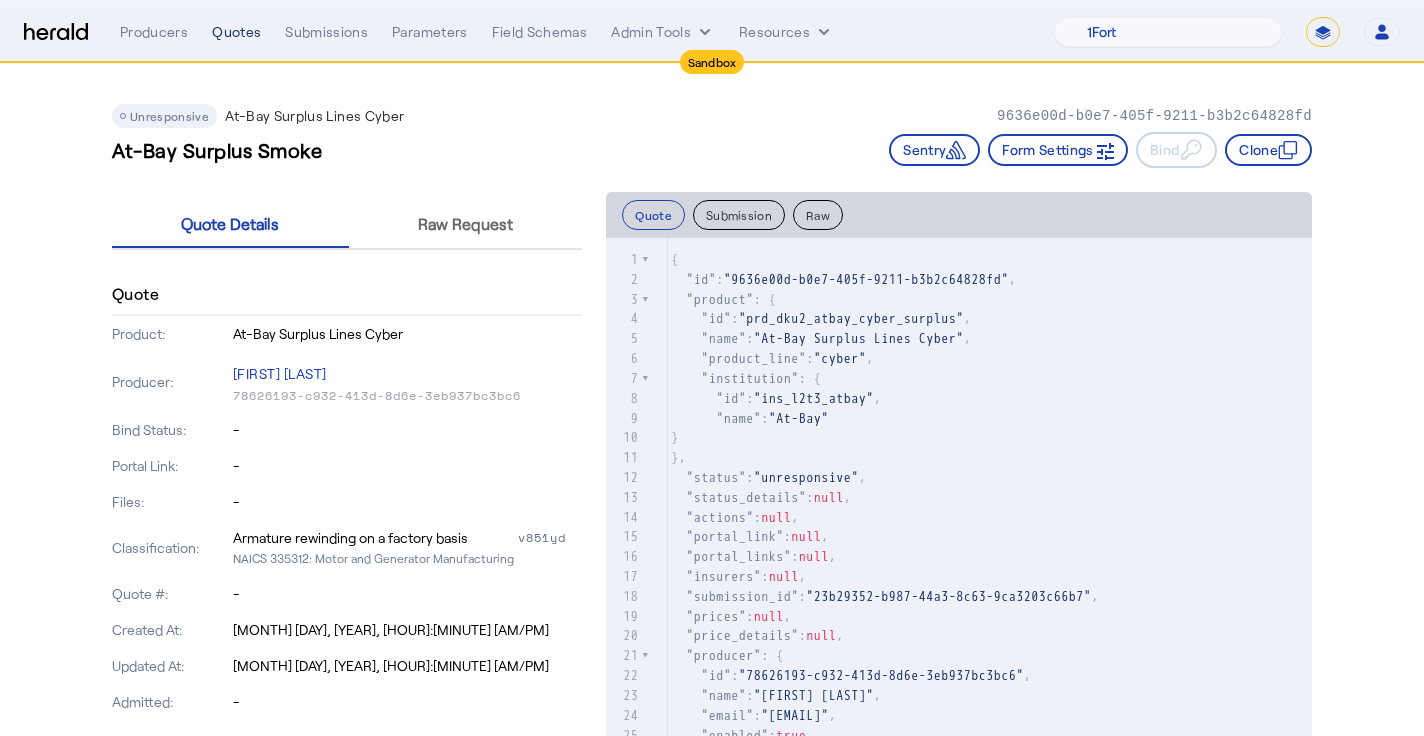 click on "Quotes" at bounding box center (236, 32) 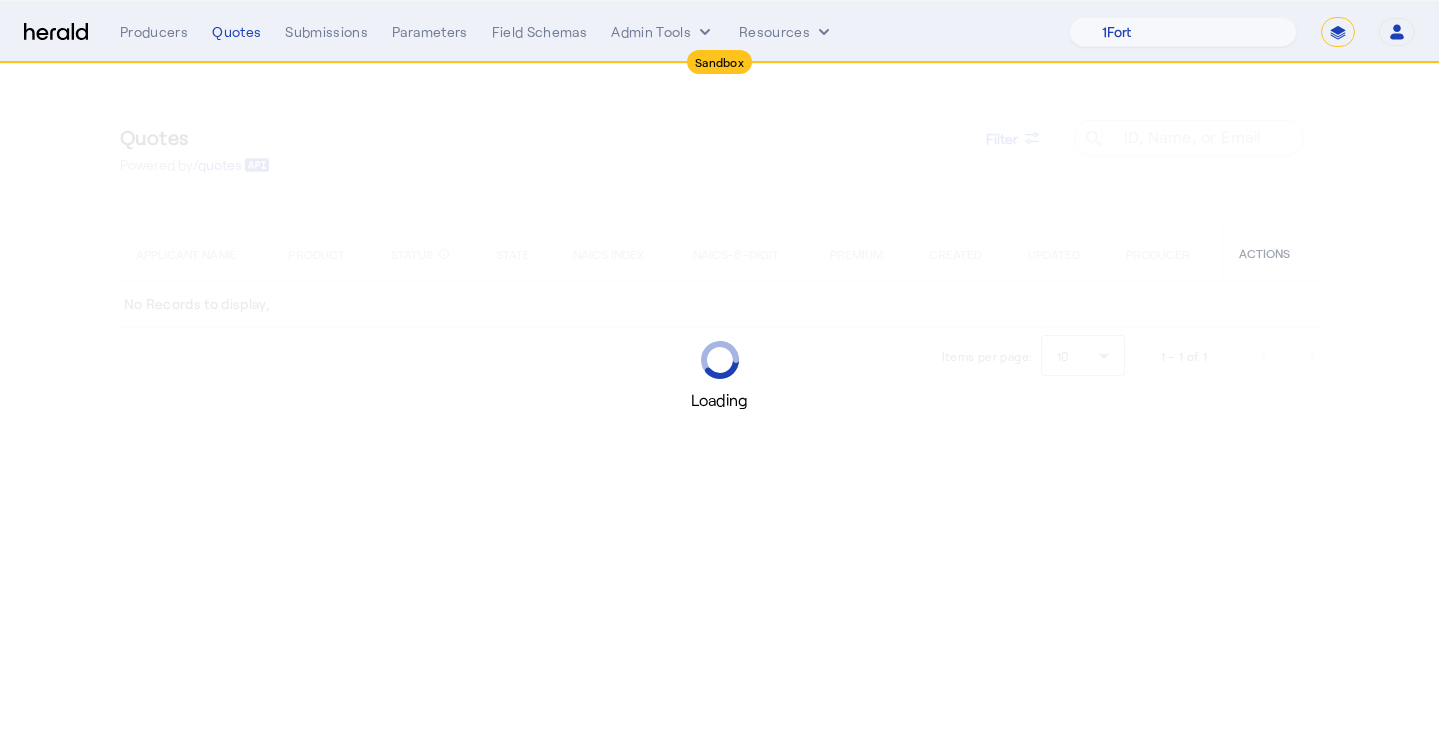click on "Loading" at bounding box center (719, 375) 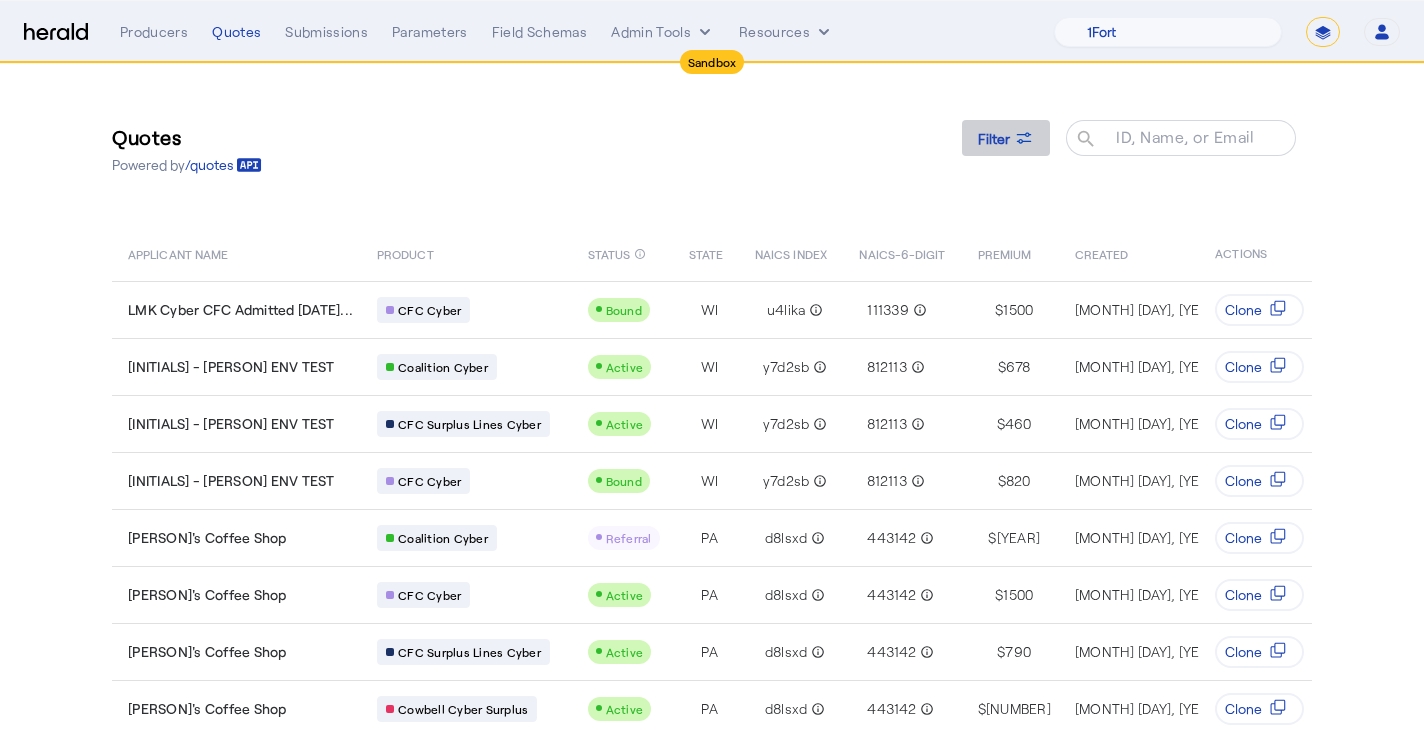 click at bounding box center (1006, 138) 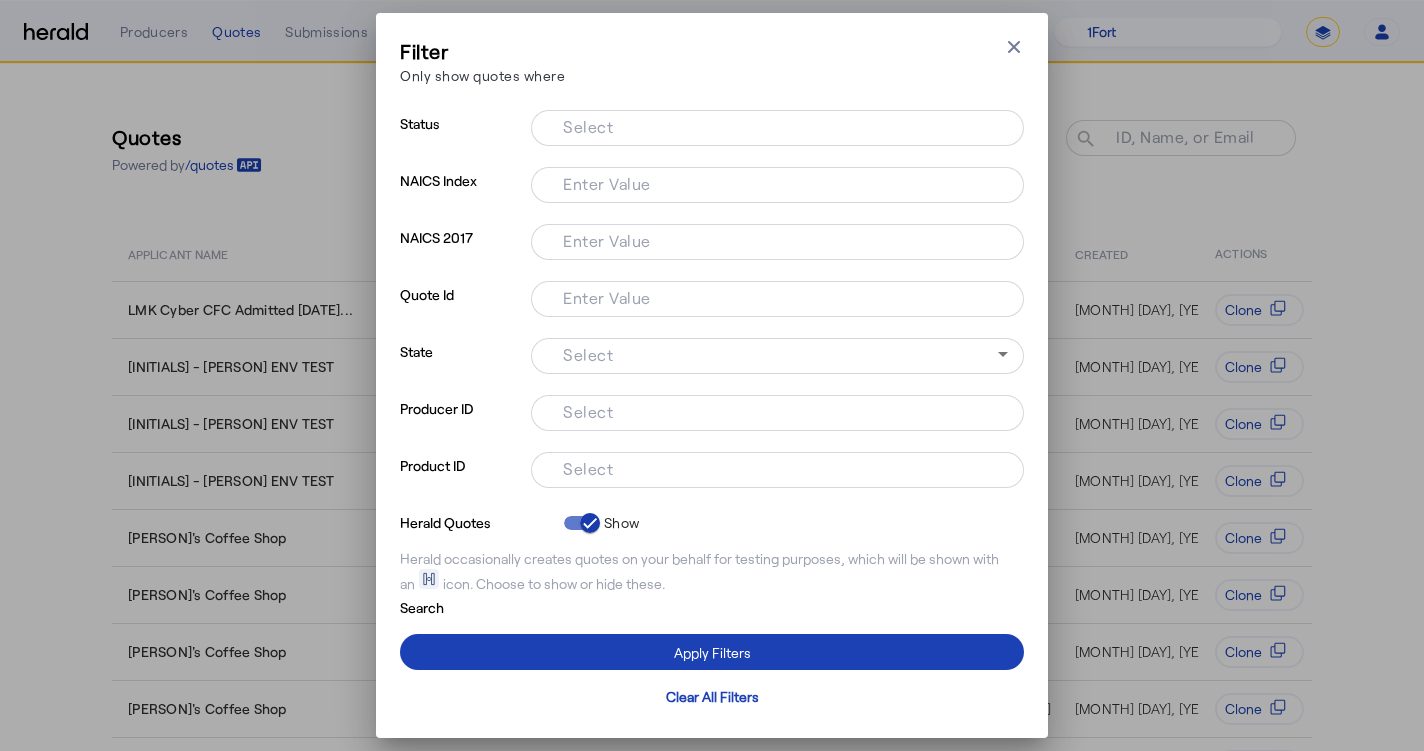 click at bounding box center [777, 470] 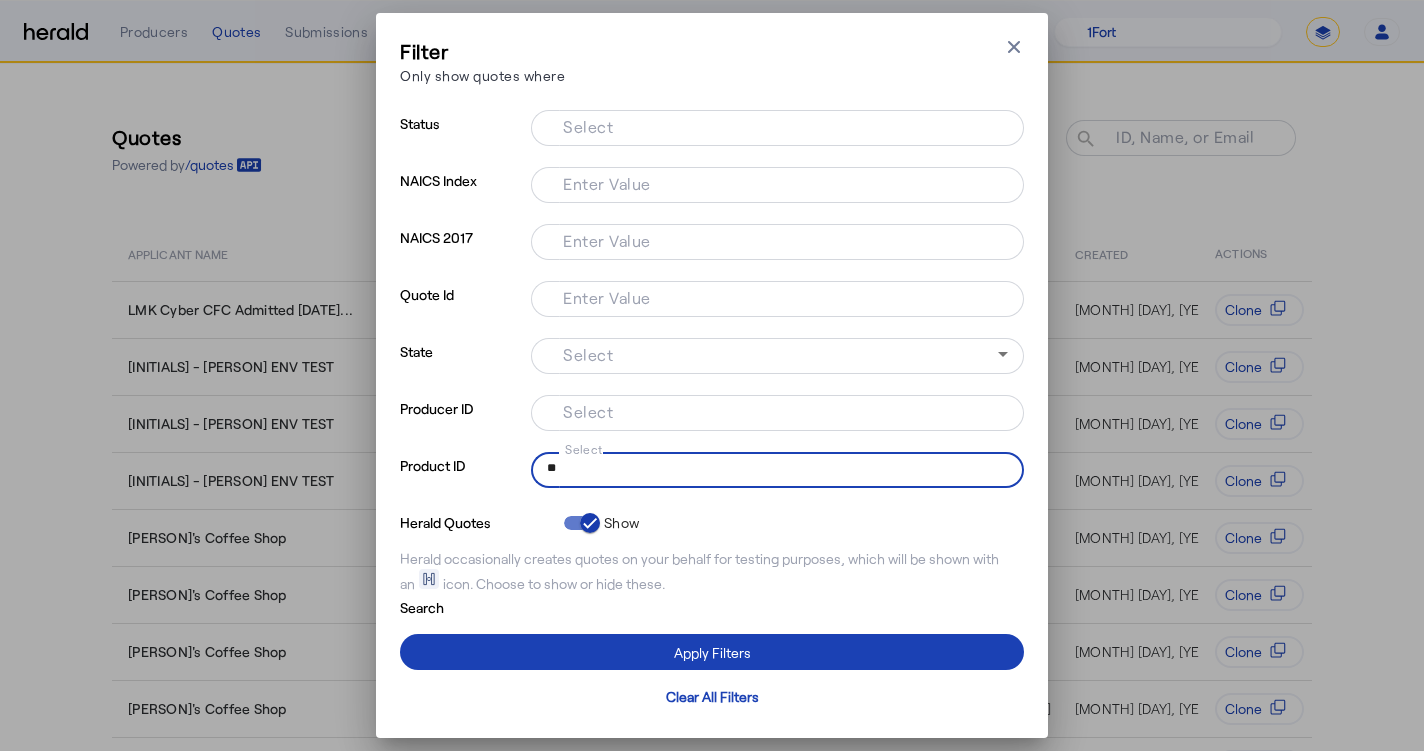 type on "*" 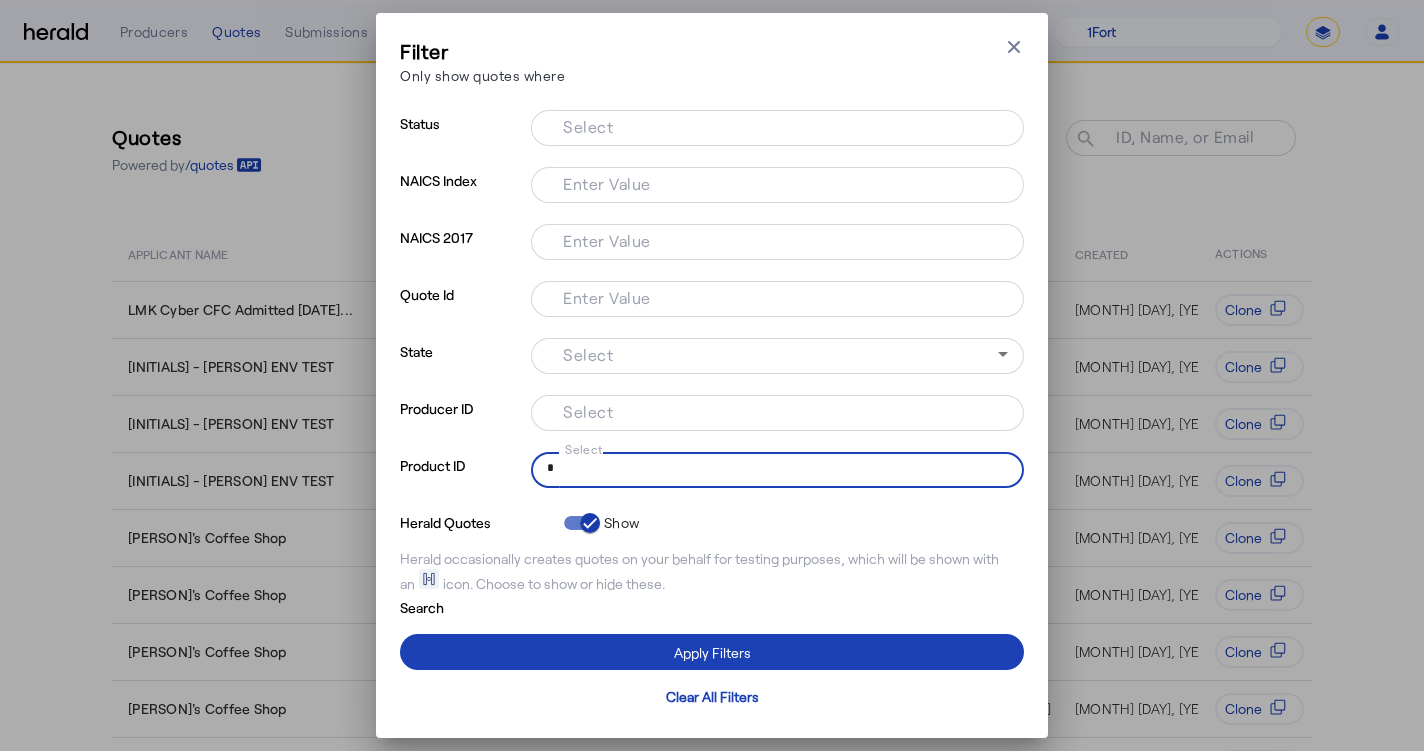 type 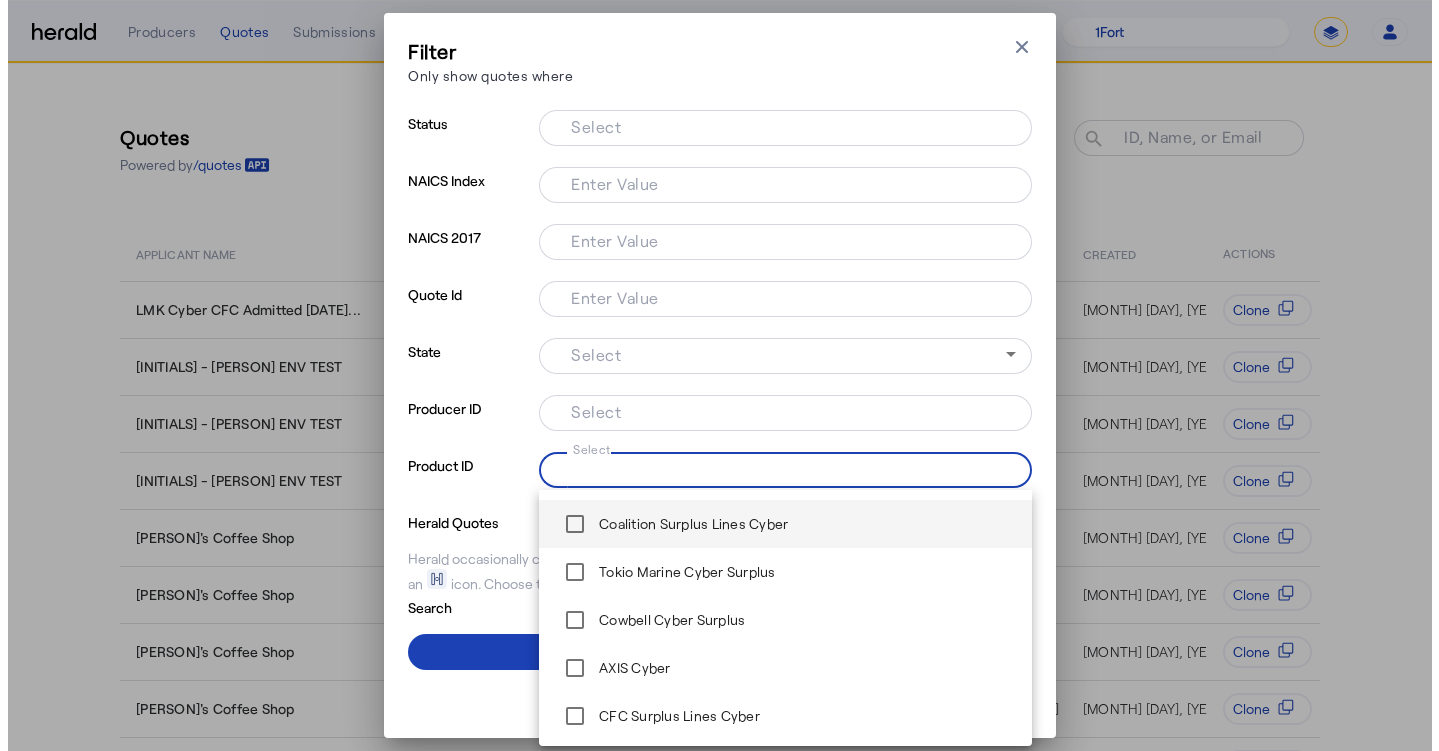 scroll, scrollTop: 480, scrollLeft: 0, axis: vertical 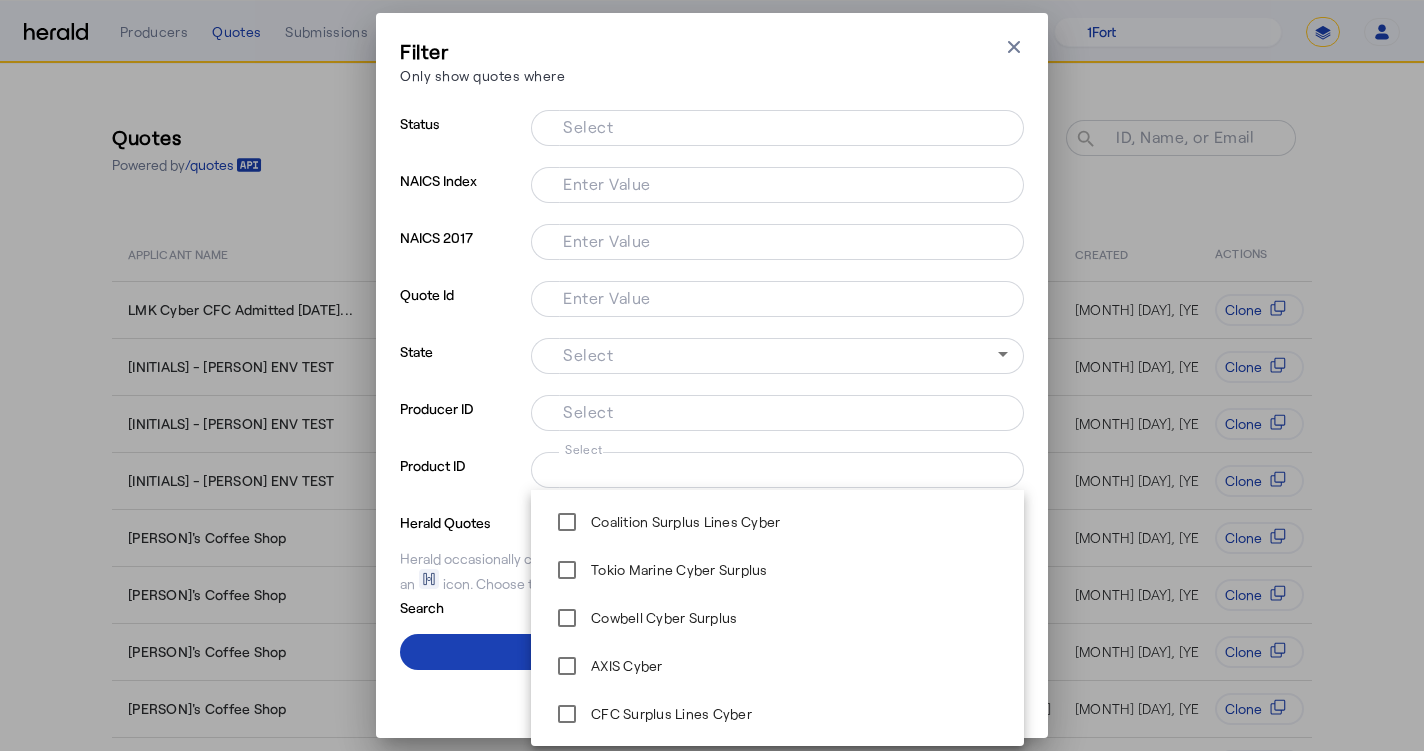 click on "Filter  Only show quotes where  Close modal" at bounding box center [712, 65] 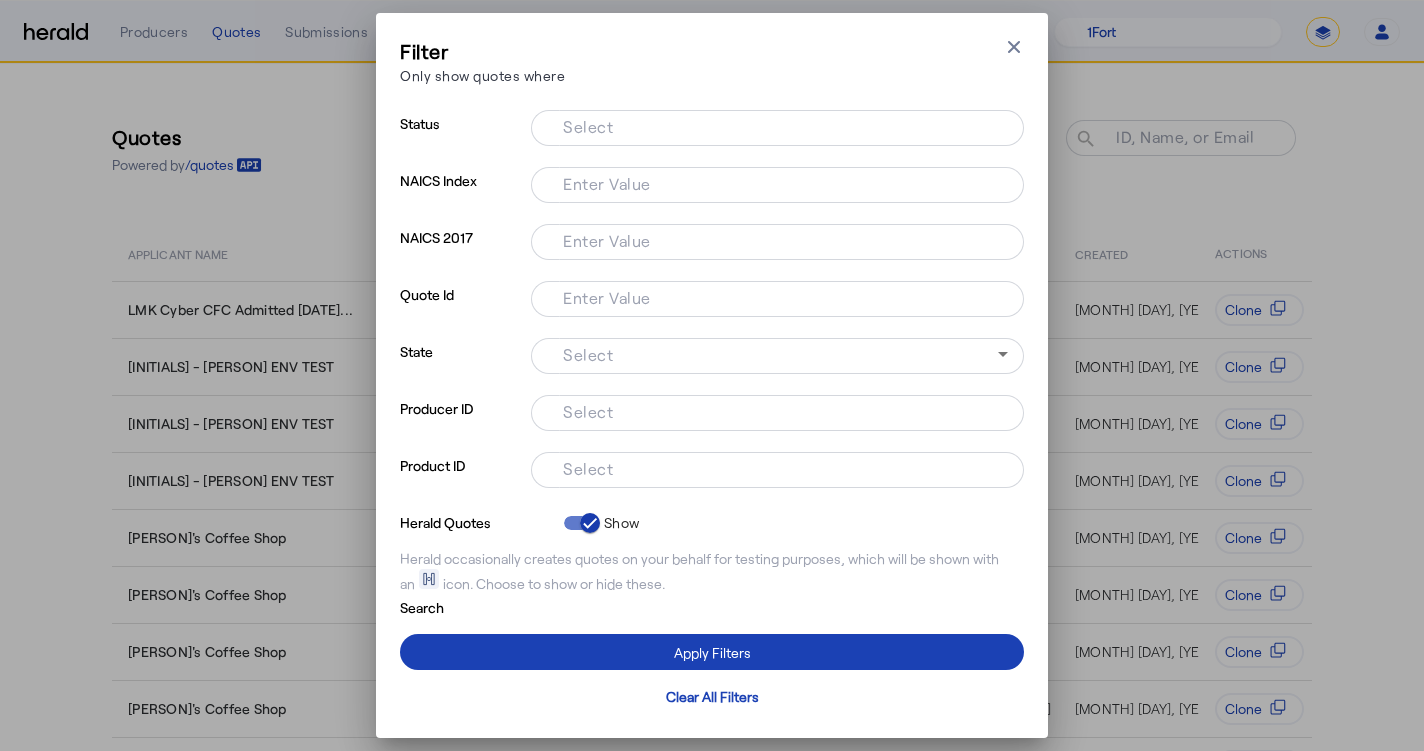 click on "Filter  Only show quotes where  Close modal  Status  Select  NAICS Index  Enter Value  NAICS 2017  Enter Value  Quote Id  Enter Value  State  Select  Producer ID  Select  Product ID  Select  Herald Quotes  Show  Herald occasionally creates quotes on your behalf for testing purposes, which will be shown with an
icon. Choose to show or hide these.   Search   Apply Filters   Clear All Filters" at bounding box center [712, 375] 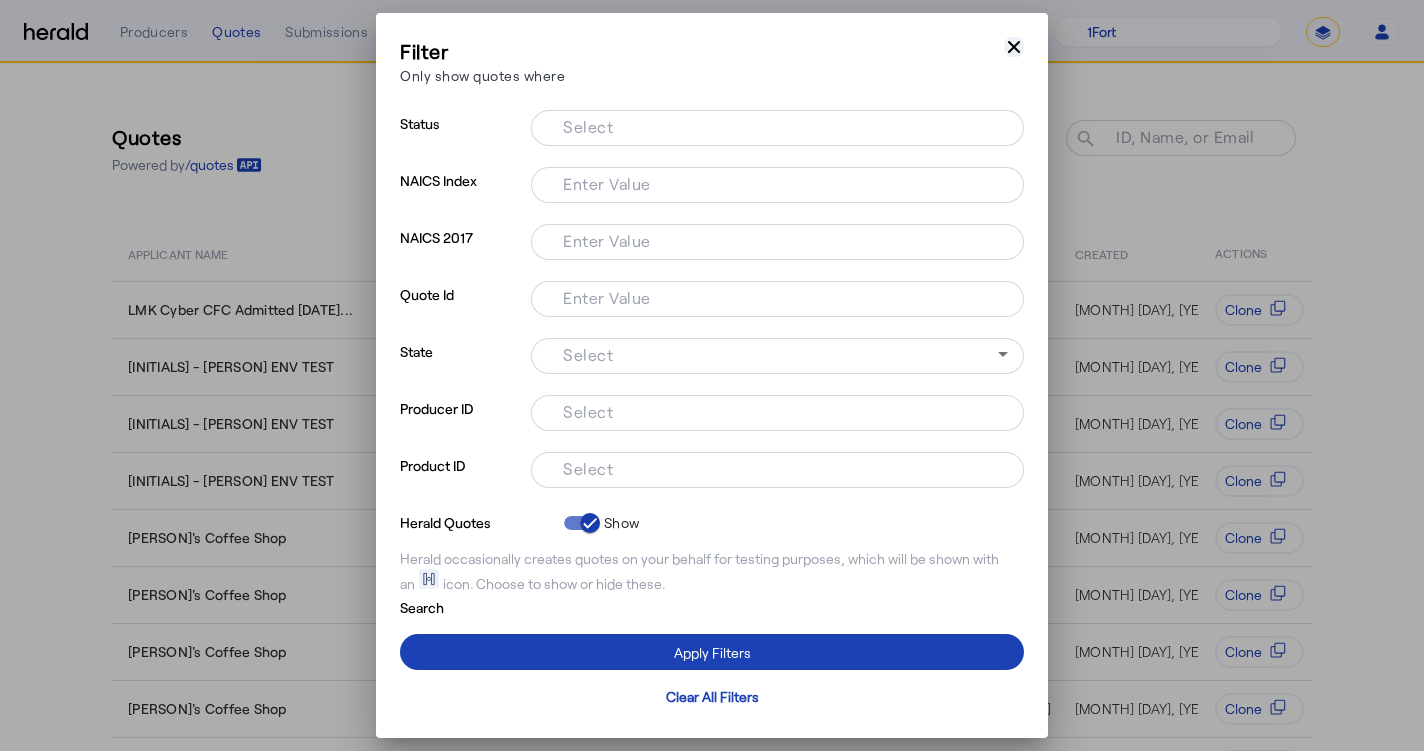 click 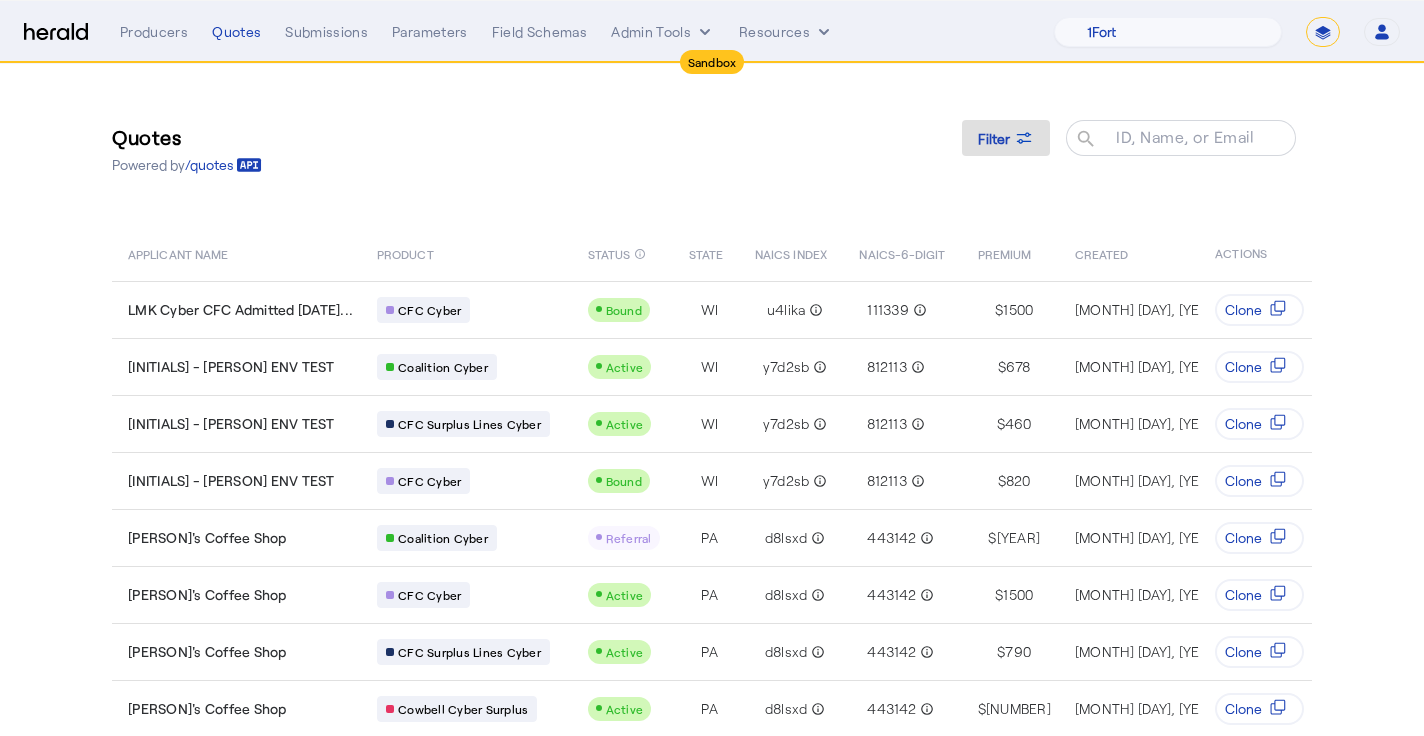 click on "Quotes Powered by /quotes Filter ID, Name, or Email search" 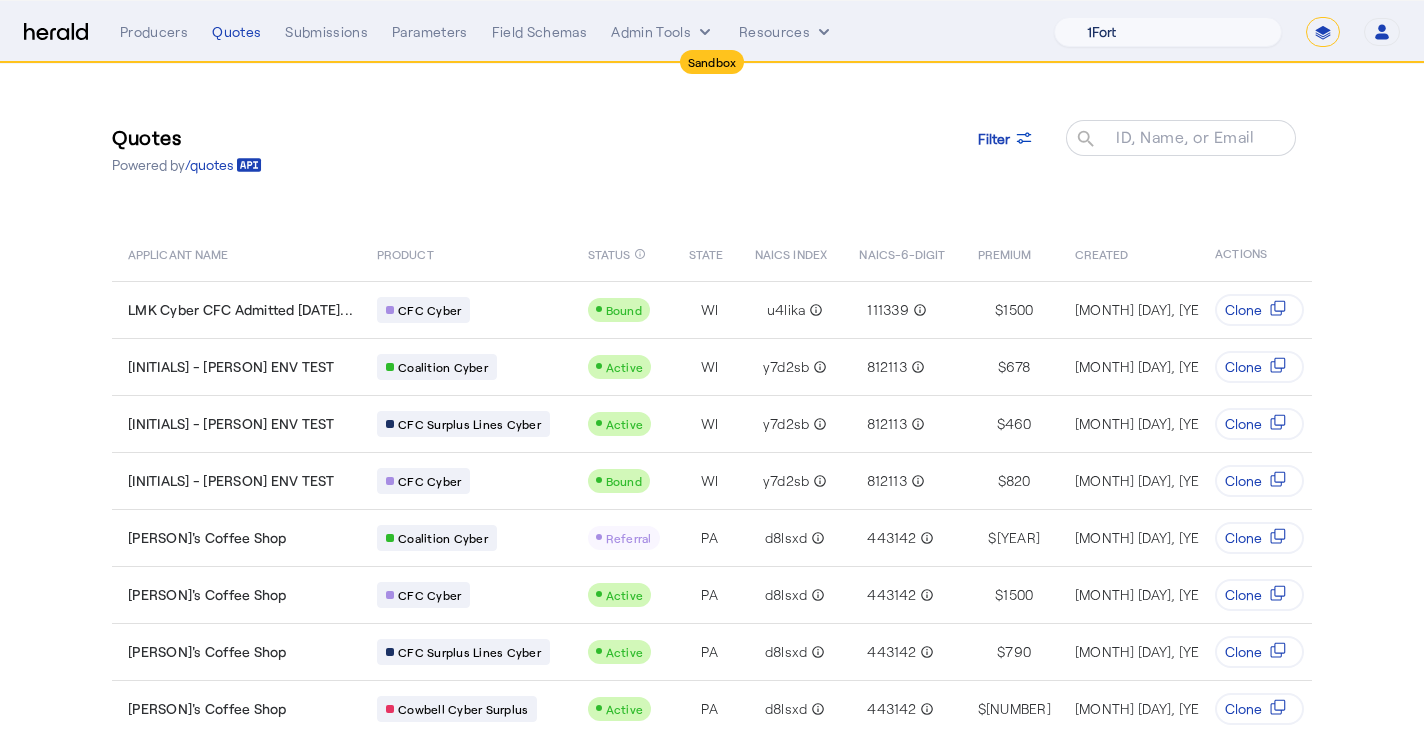 click on "1Fort   Acrisure   Acturis   Affinity Advisors   Affinity Risk   Agentero   AmWins   Anzen   Aon   Appulate   Arch   Assurely   BTIS   Babbix   Berxi   Billy   BindHQ   Bold Penguin    Bolt   Bond   Boxx   Brightway   Brit Demo Sandbox   Broker Buddha   Buddy   Bunker   Burns Wilcox   CNA Test   CRC   CS onboarding test account   Chubb Test   Citadel   Coalition   Coast   Coterie Test   Counterpart    CoverForce   CoverWallet   Coverdash   Coverhound   Cowbell   Cyber Example Platform   CyberPassport   Defy Insurance   Draftrs   ESpecialty   Embroker   Equal Parts   Exavalu   Ezyagent   Federacy Platform   FifthWall   Flow Speciality (Capitola)   Foundation   Founder Shield   Gaya   Gerent   GloveBox   Glow   Growthmill   HW Kaufman   Hartford Steam Boiler   Hawksoft   Heffernan Insurance Brokers   Herald Envoy Testing   HeraldAPI   Hypergato   Inchanted   Indemn.ai   Infinity   Insured.io   Insuremo   Insuritas   Irys   Jencap   Kamillio   Kayna   LTI Mindtree   Layr   Limit   Markel Test   Marsh   Novidea" at bounding box center [1168, 32] 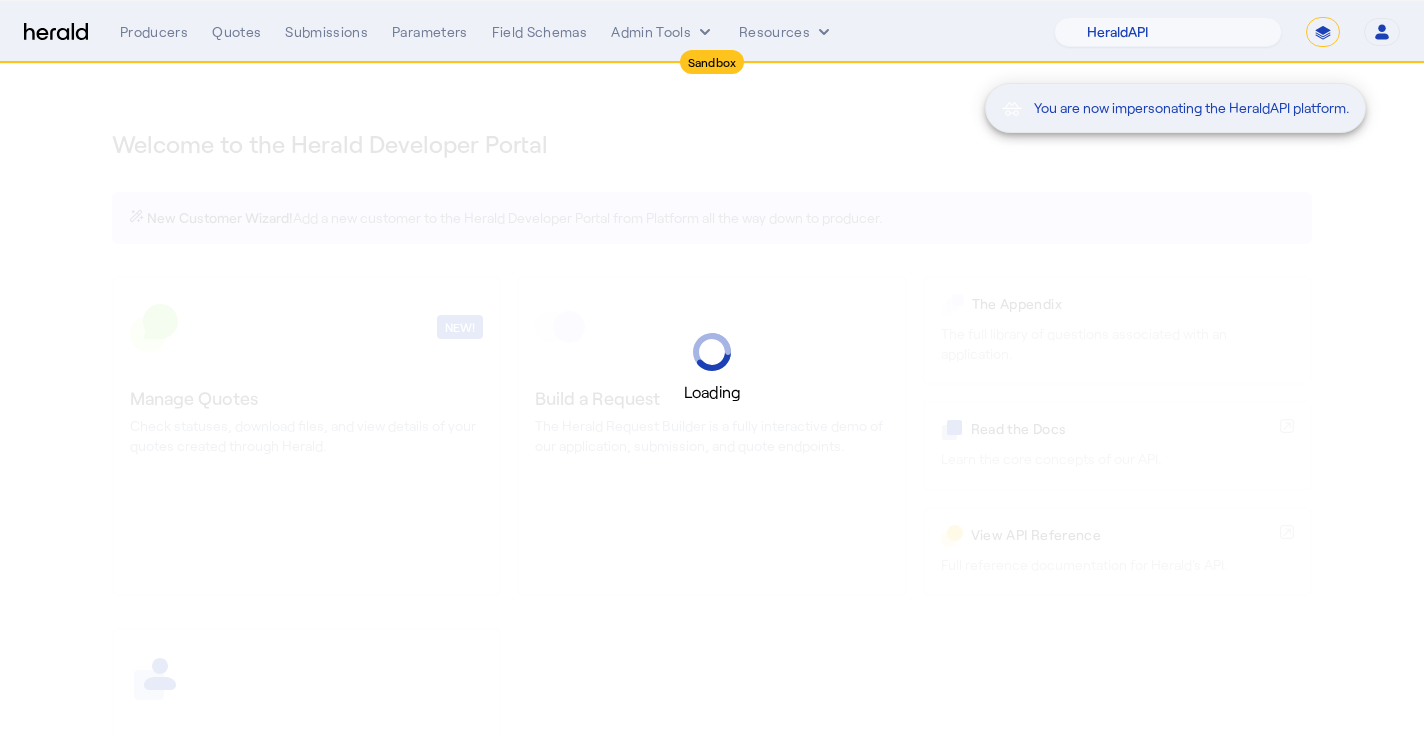 click on "You are now impersonating the HeraldAPI platform." at bounding box center (712, 368) 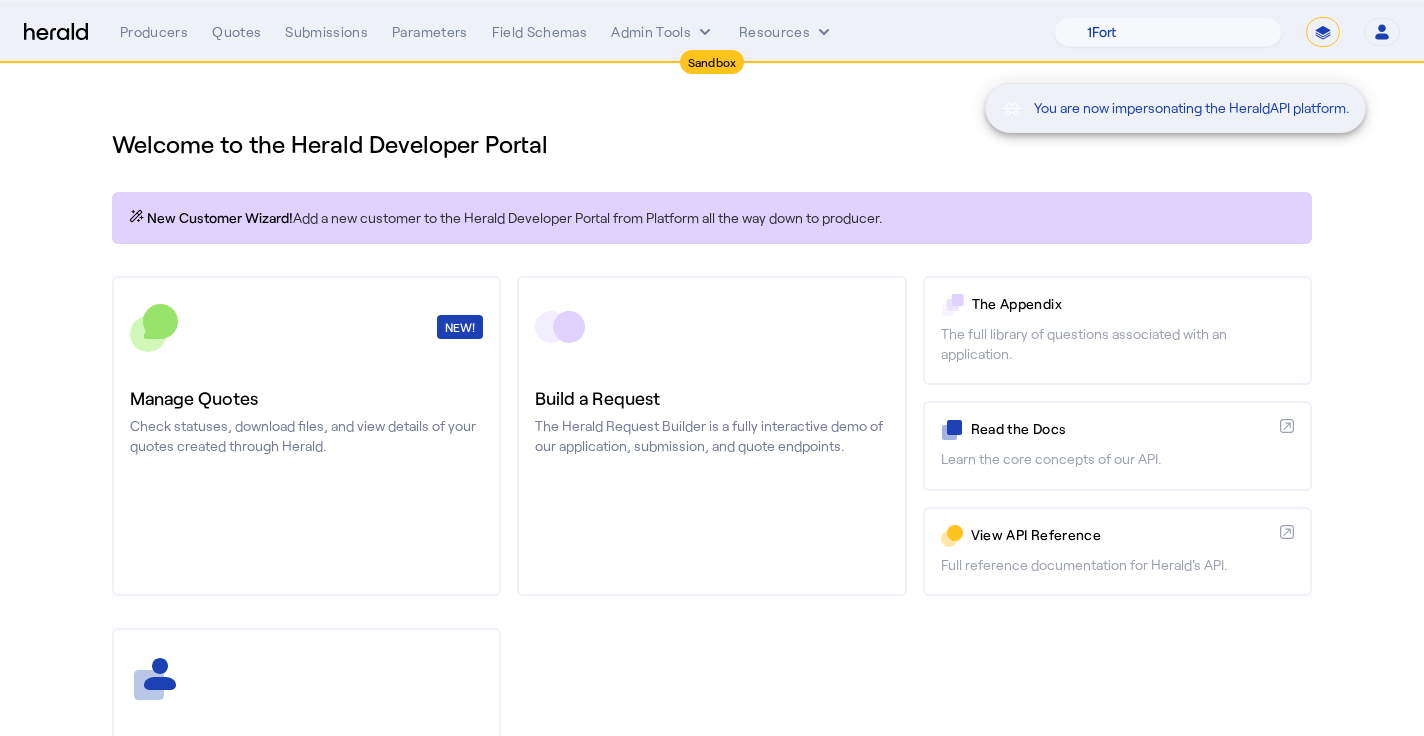 click on "You are now impersonating the HeraldAPI platform." at bounding box center [712, 368] 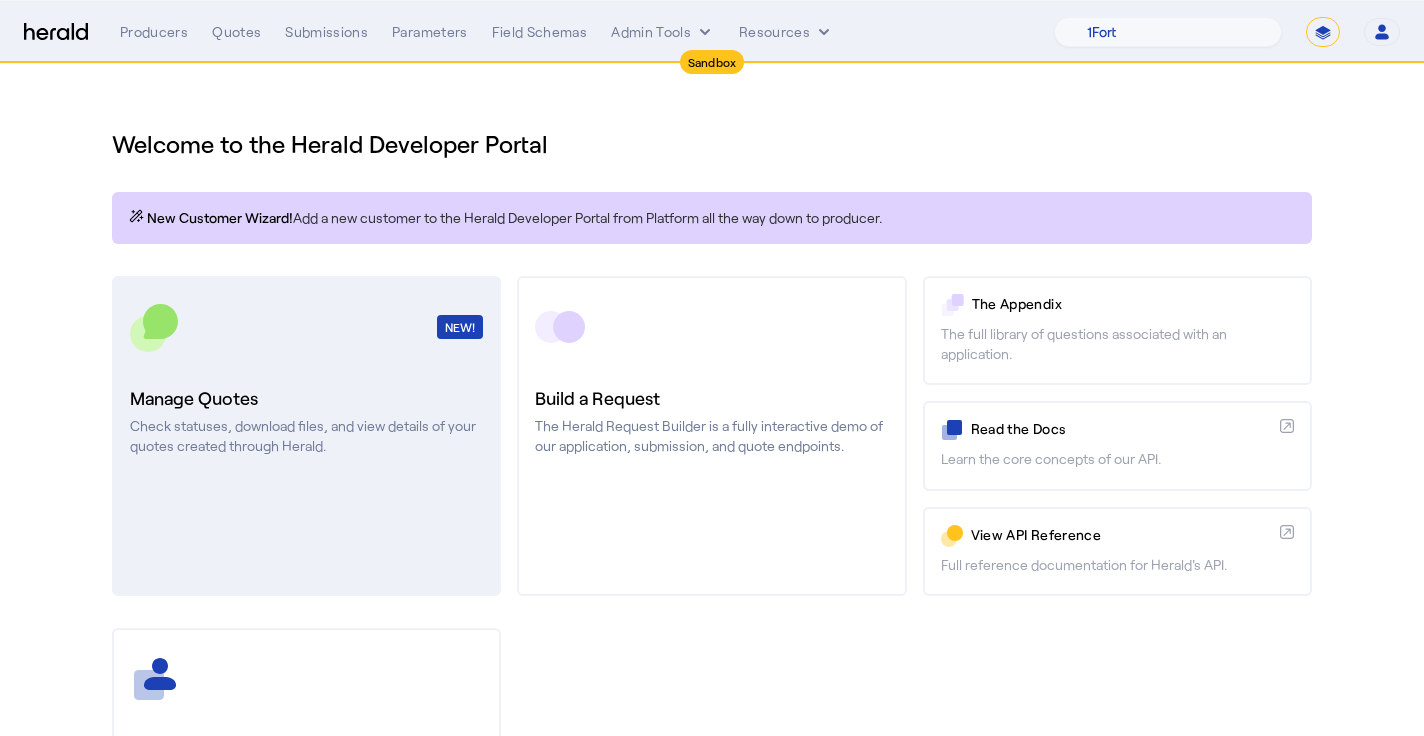 click on "Manage Quotes" 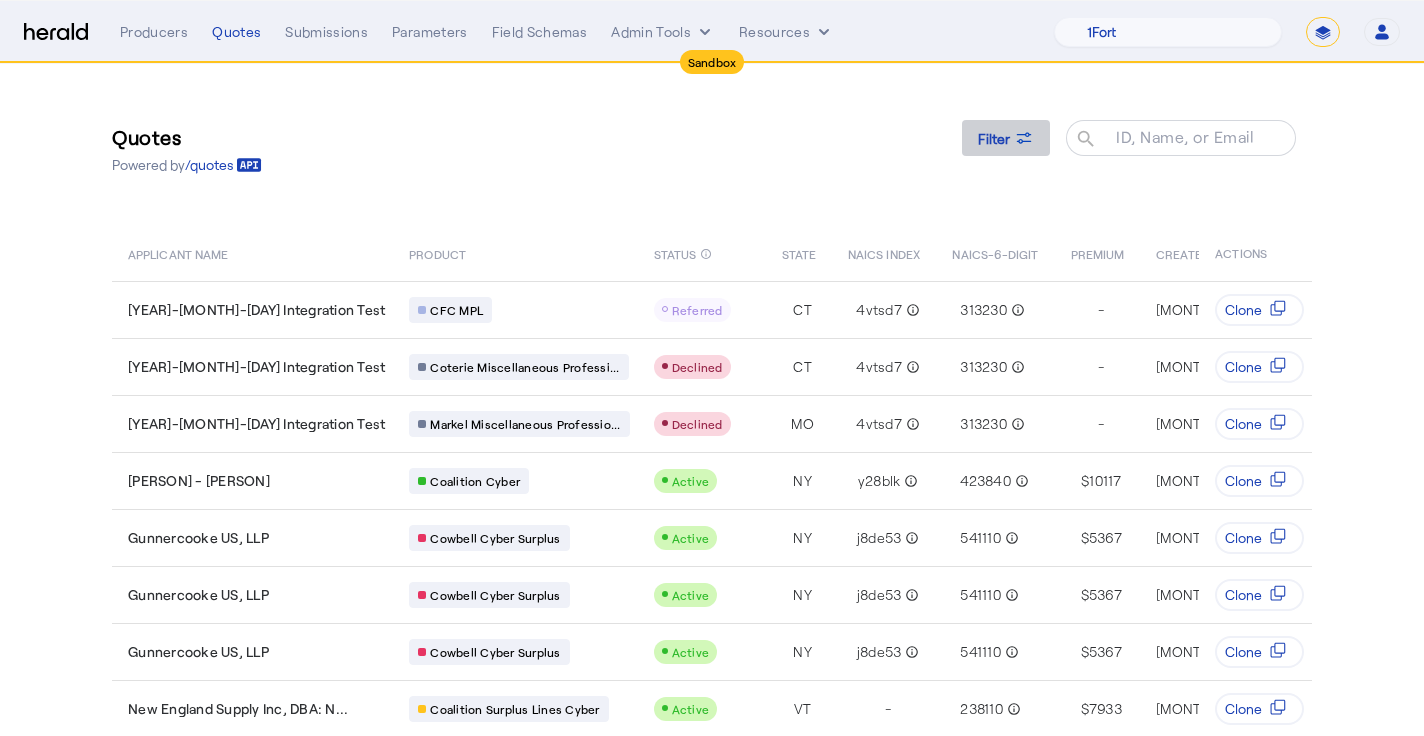 click on "Filter" at bounding box center (994, 138) 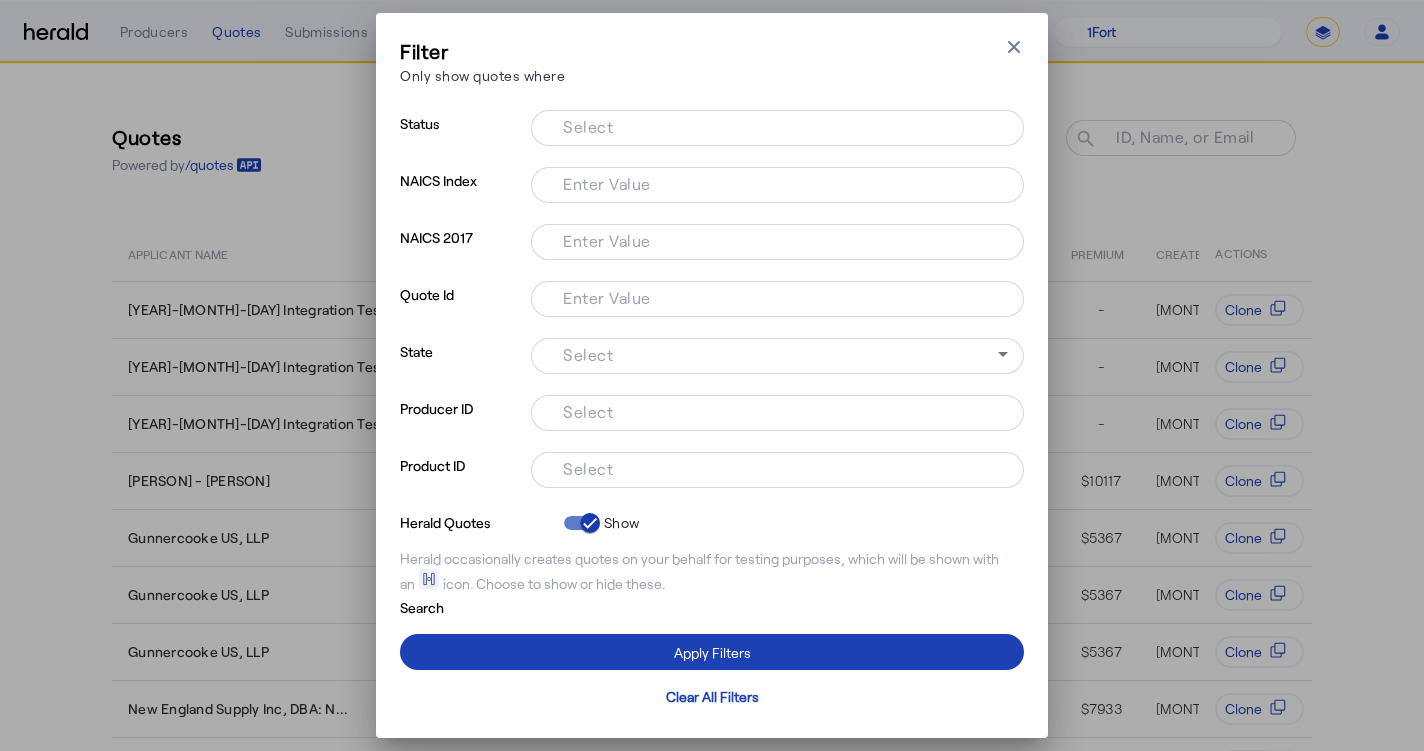 click on "Select" at bounding box center [773, 468] 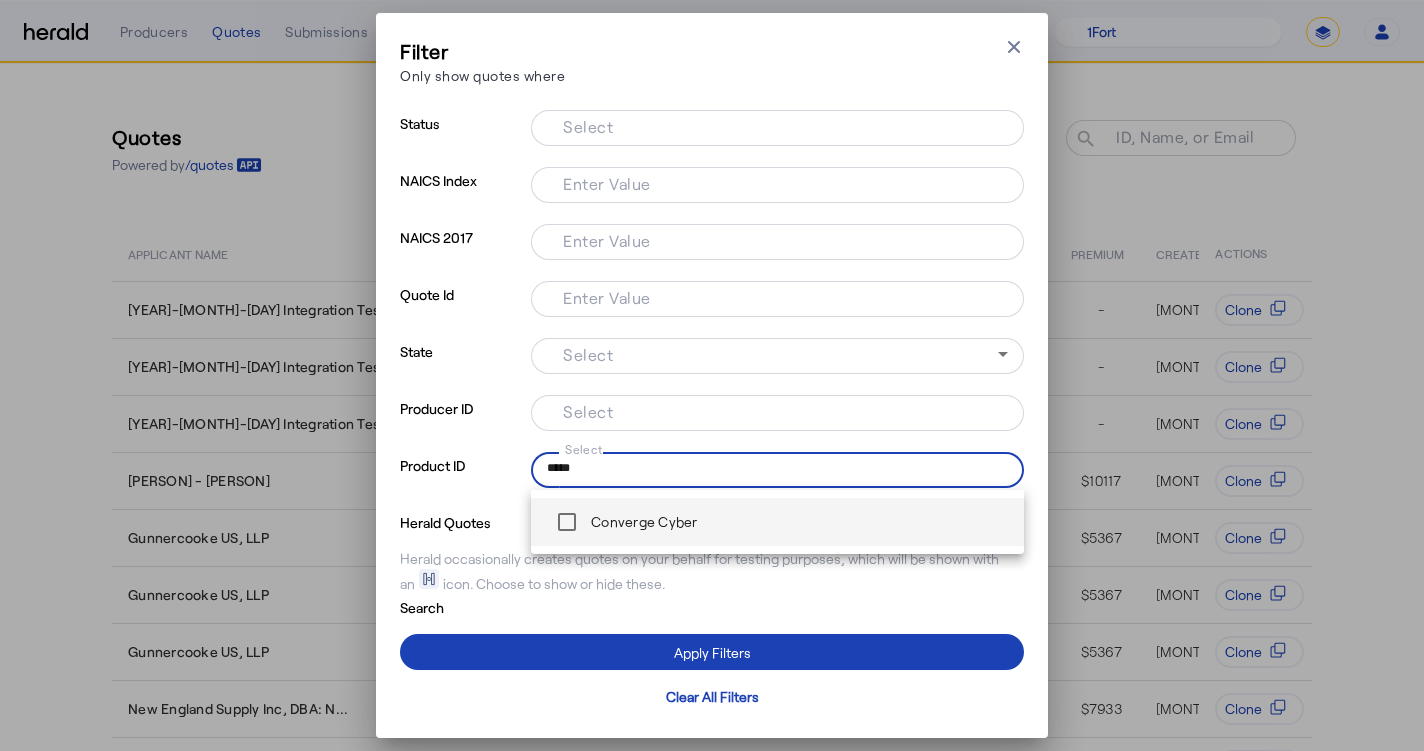 type on "*****" 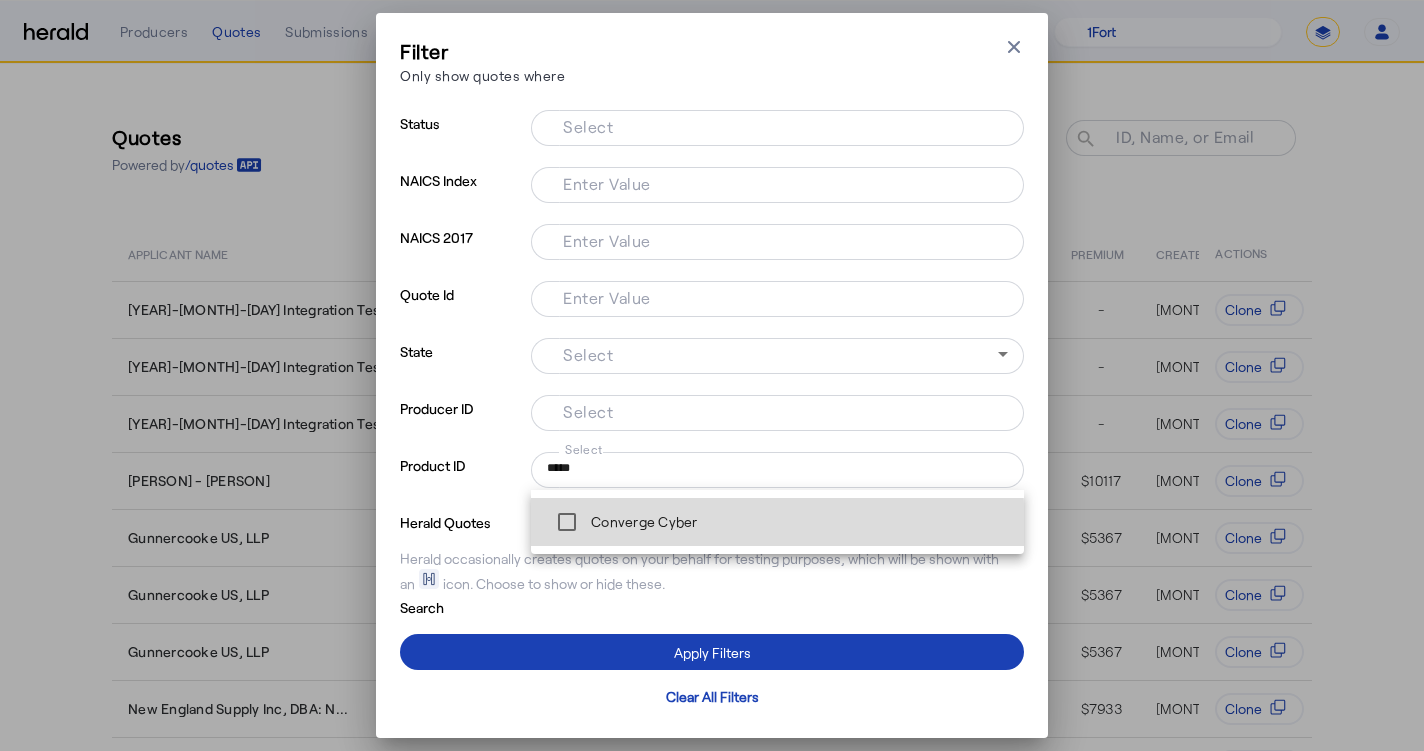 click on "Converge Cyber" at bounding box center (642, 522) 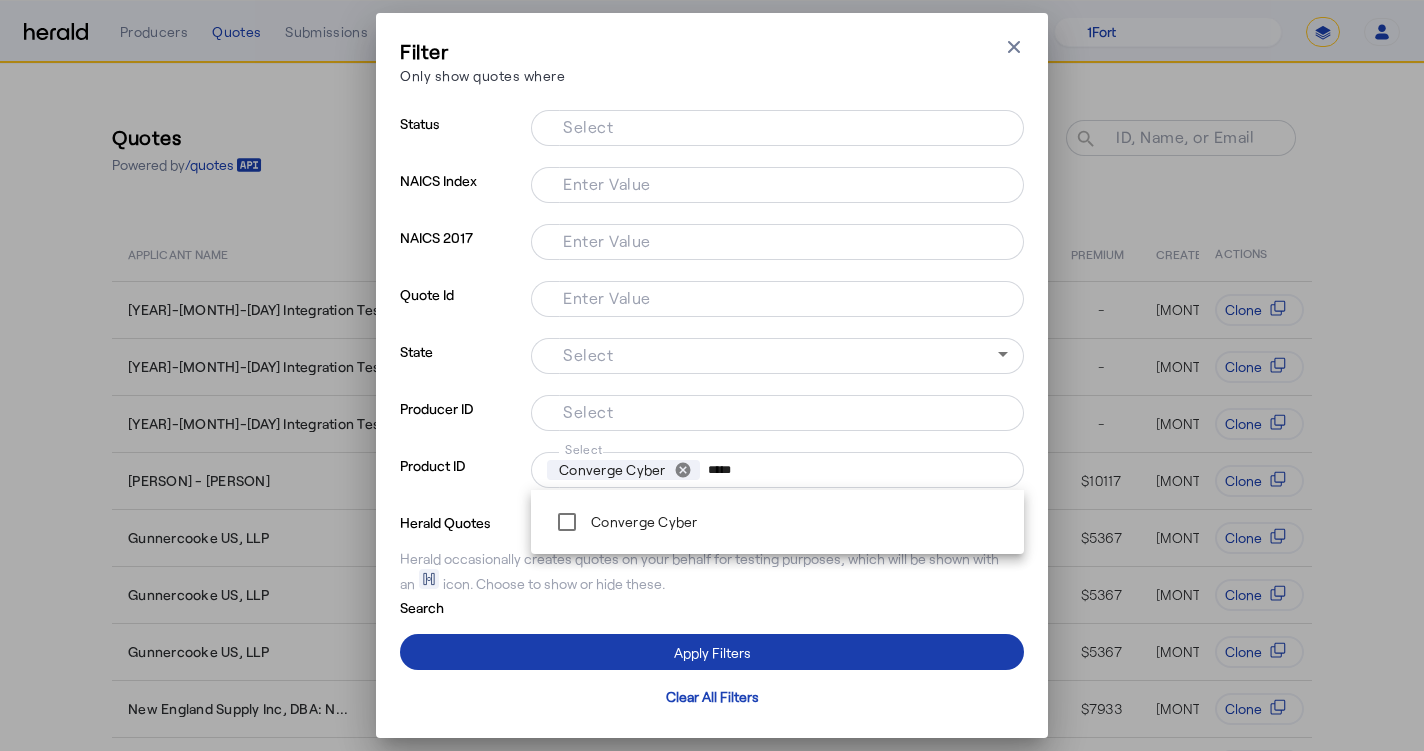 click at bounding box center (712, 652) 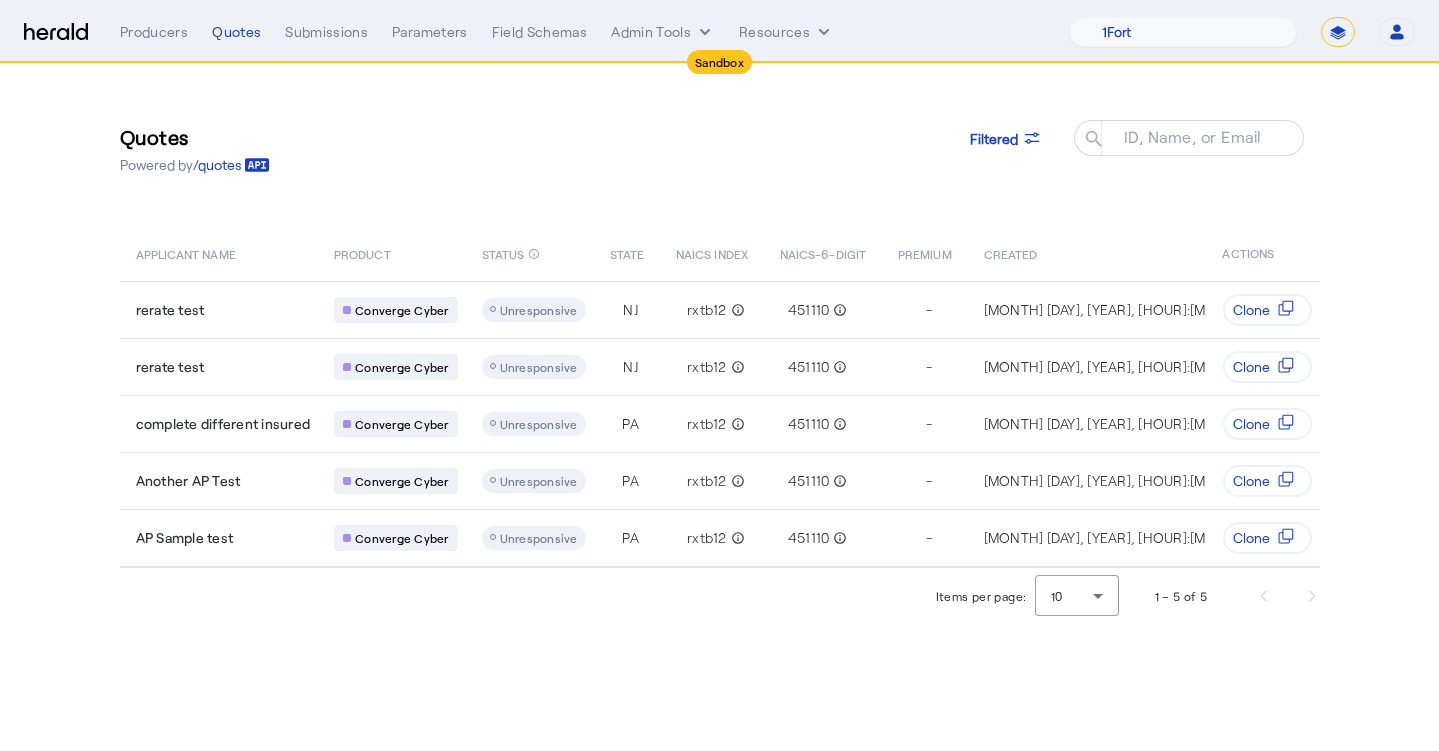 click on "Quotes  Powered by  /quotes
Filtered
ID, Name, or Email search" 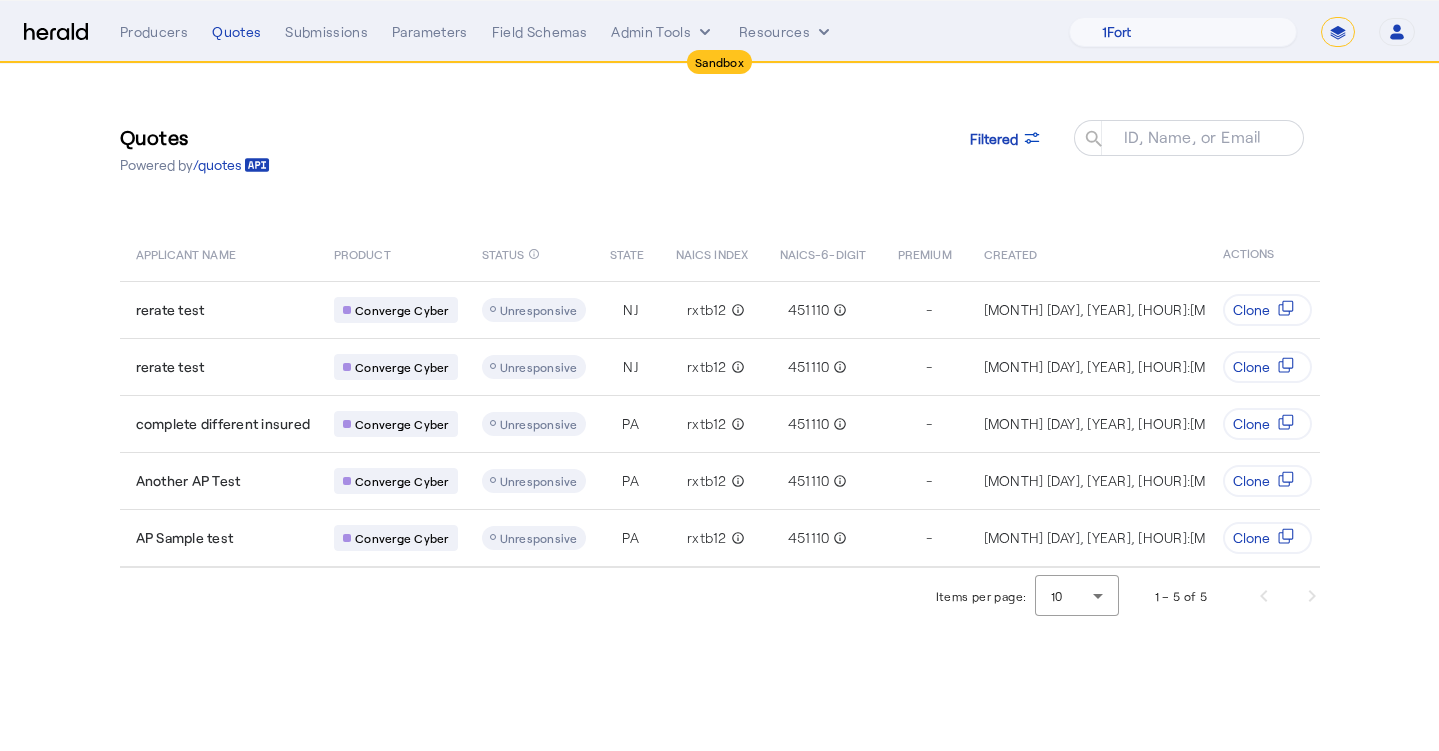 click on "Quotes  Powered by  /quotes
Filtered
ID, Name, or Email search APPLICANT NAME PRODUCT STATUS info_outline STATE NAICS INDEX NAICS-6-DIGIT PREMIUM CREATED UPDATED PRODUCER  ACTIONS  rerate test
Converge Cyber
Unresponsive  NJ rxtb12 info_outline 451110 info_outline  -  Jul 07, 2025, 2:38 PM  Jul 07, 2025, 2:38 PM  M   Misty Adamson    Clone
rerate test
Converge Cyber
Unresponsive  NJ rxtb12 info_outline 451110 info_outline  -  Jul 07, 2025, 2:36 PM  Jul 14, 2025, 3:08 PM  M   Misty Adamson    Clone
complete different insured
Converge Cyber
Unresponsive  PA rxtb12 info_outline 451110 info_outline  -  Jul 07, 2025, 1:46 PM  Jul 07, 2025, 1:46 PM  M   Misty Adamson    Clone
Another AP Test
Converge Cyber
Unresponsive  PA rxtb12 info_outline 451110 info_outline  -  Jul 07, 2025, 1:44 PM  Jul 07, 2025, 1:44 PM  M   Misty Adamson    Clone
AP Sample test
Converge Cyber
Unresponsive  PA rxtb12 451110" 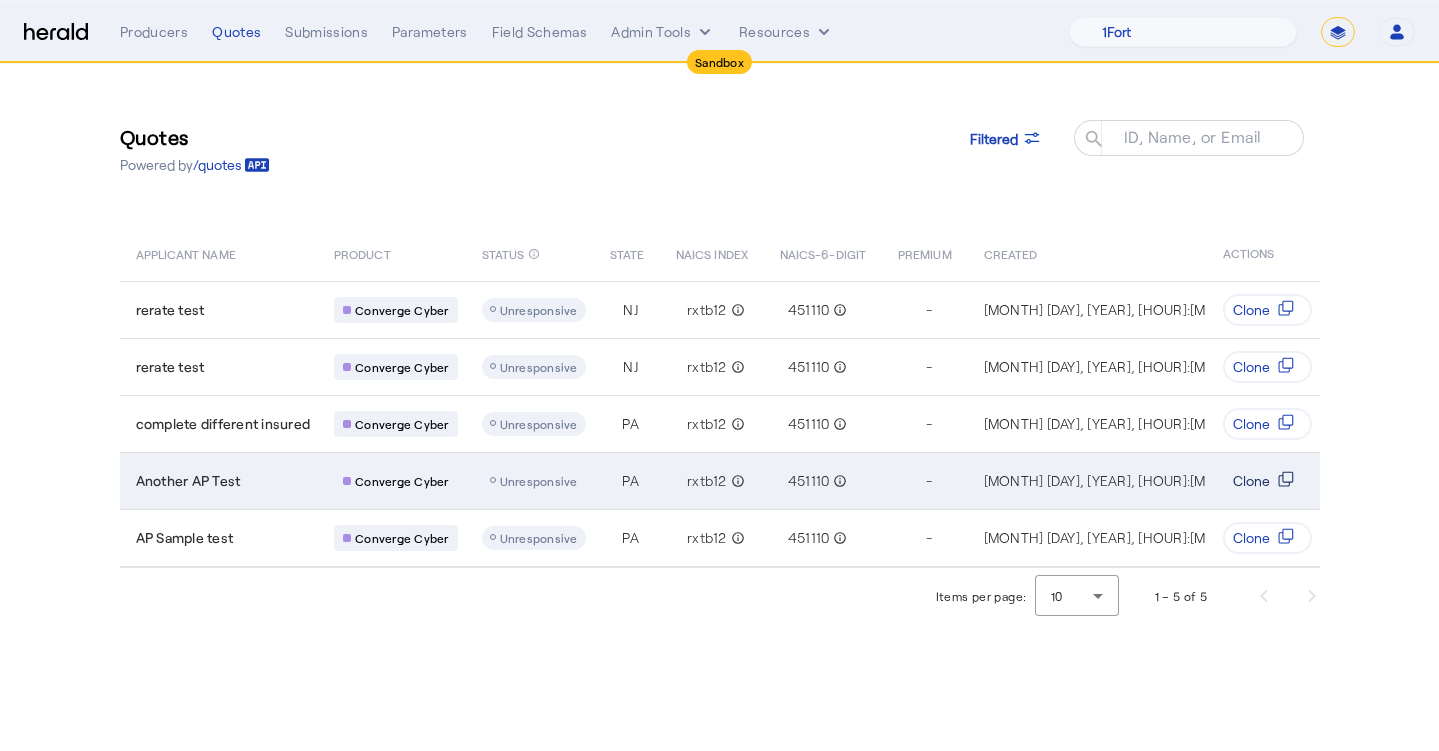click 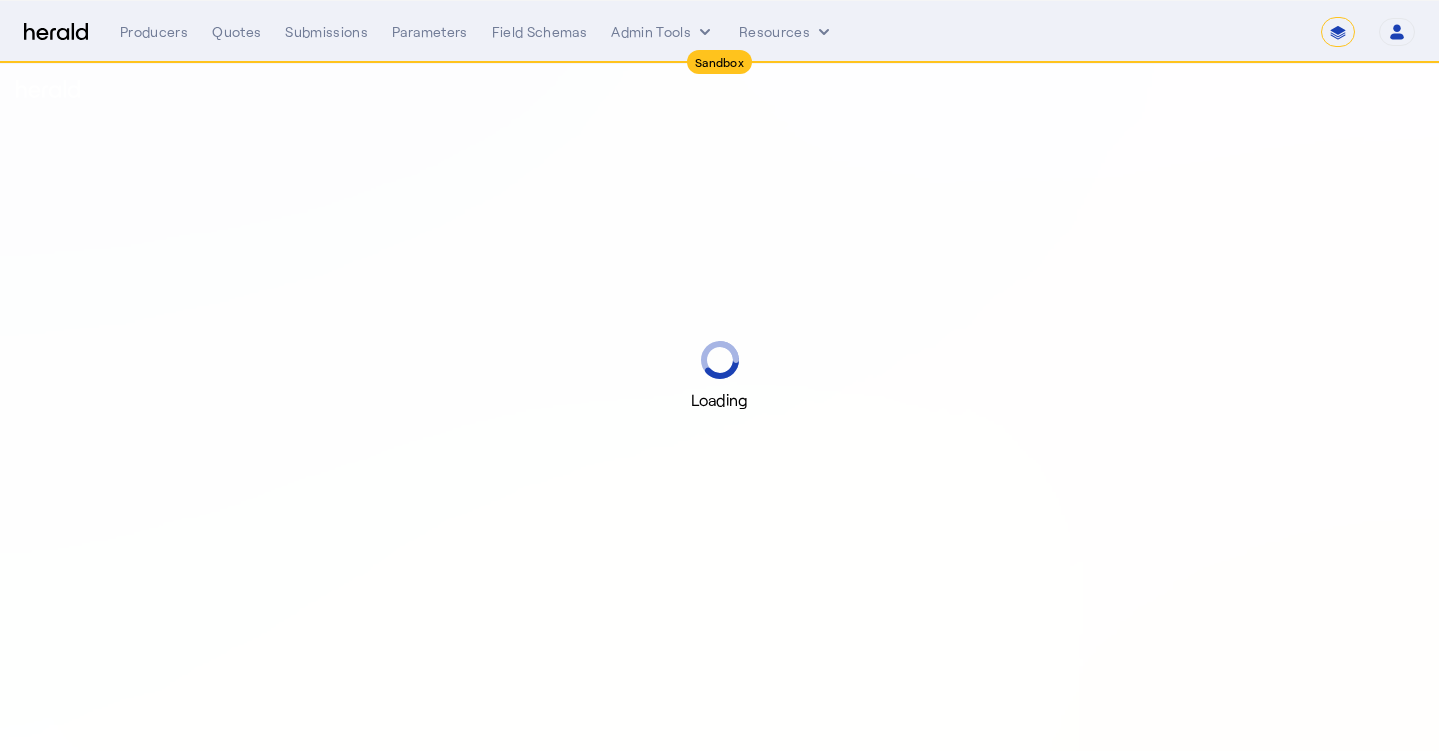 select on "*******" 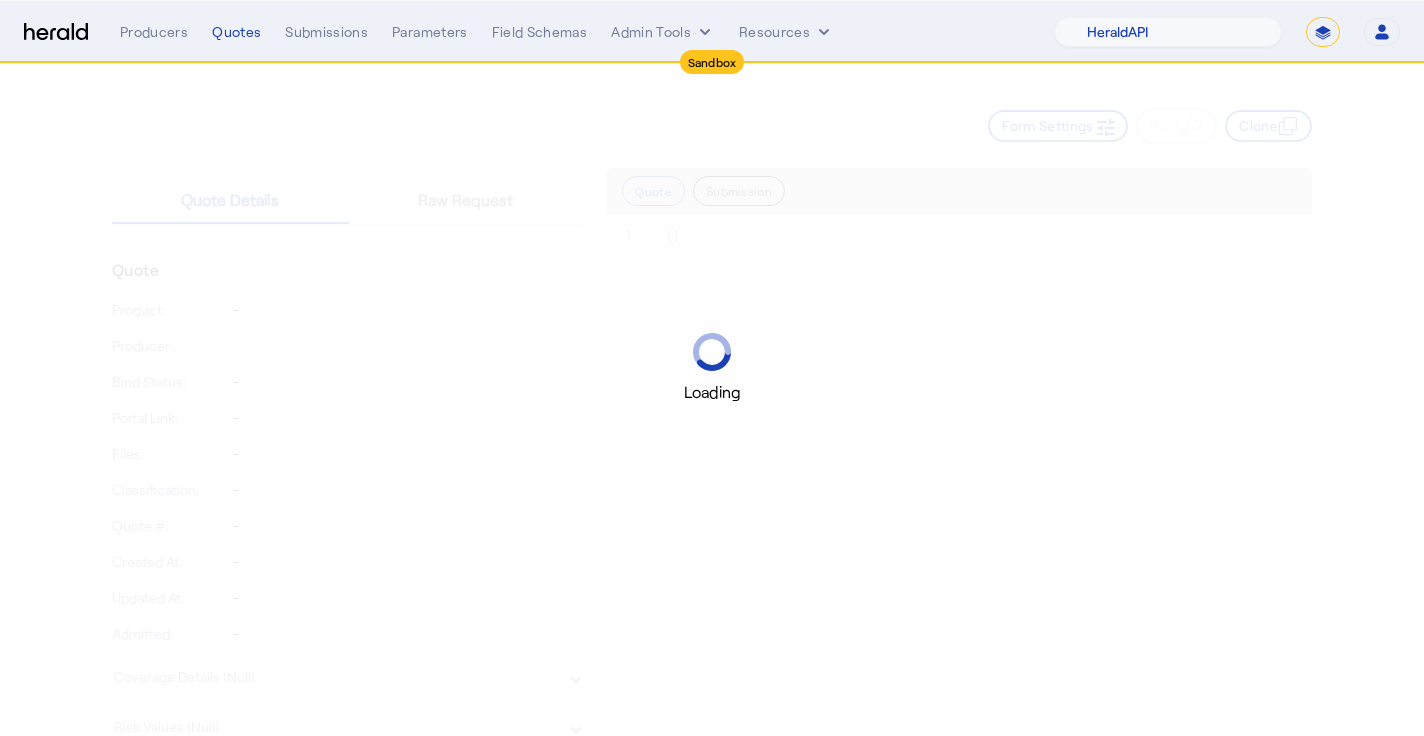 click on "Loading" at bounding box center [712, 368] 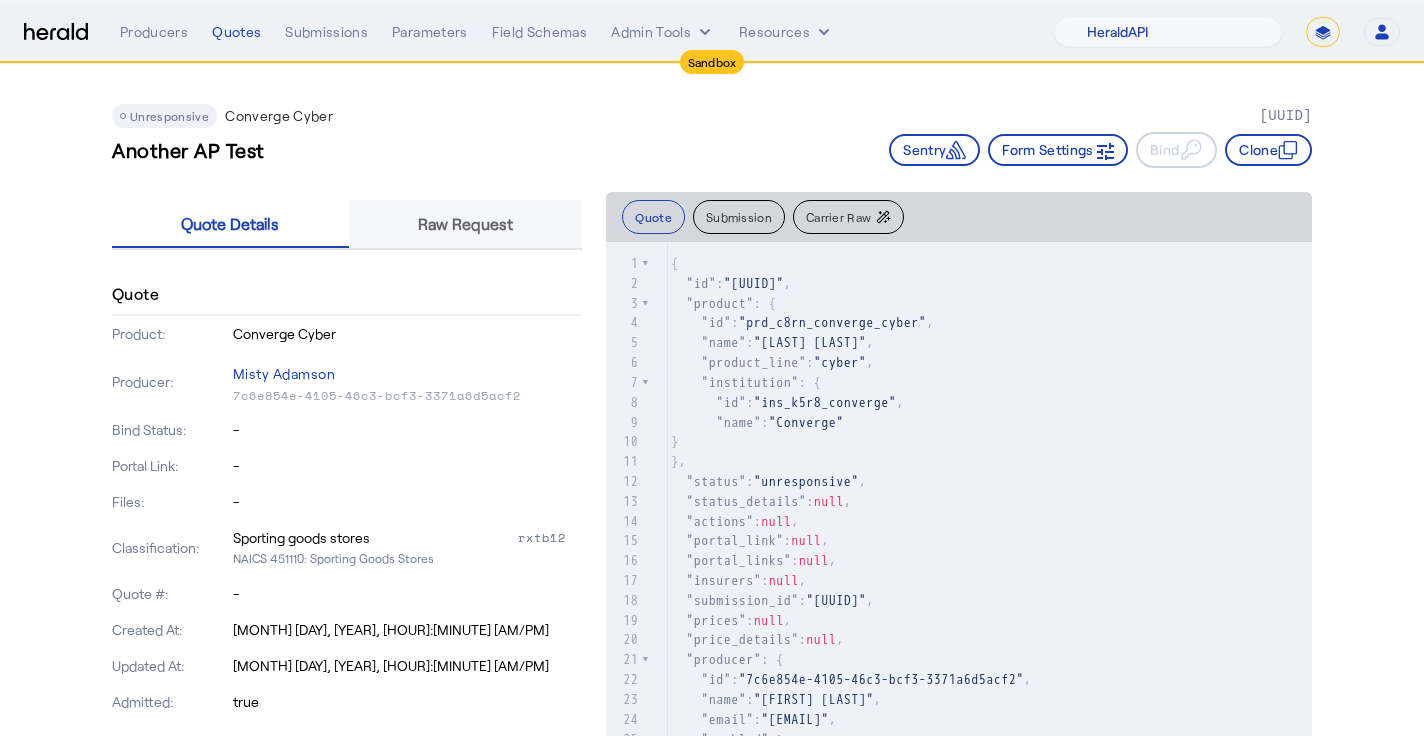 click on "Raw Request" at bounding box center (465, 224) 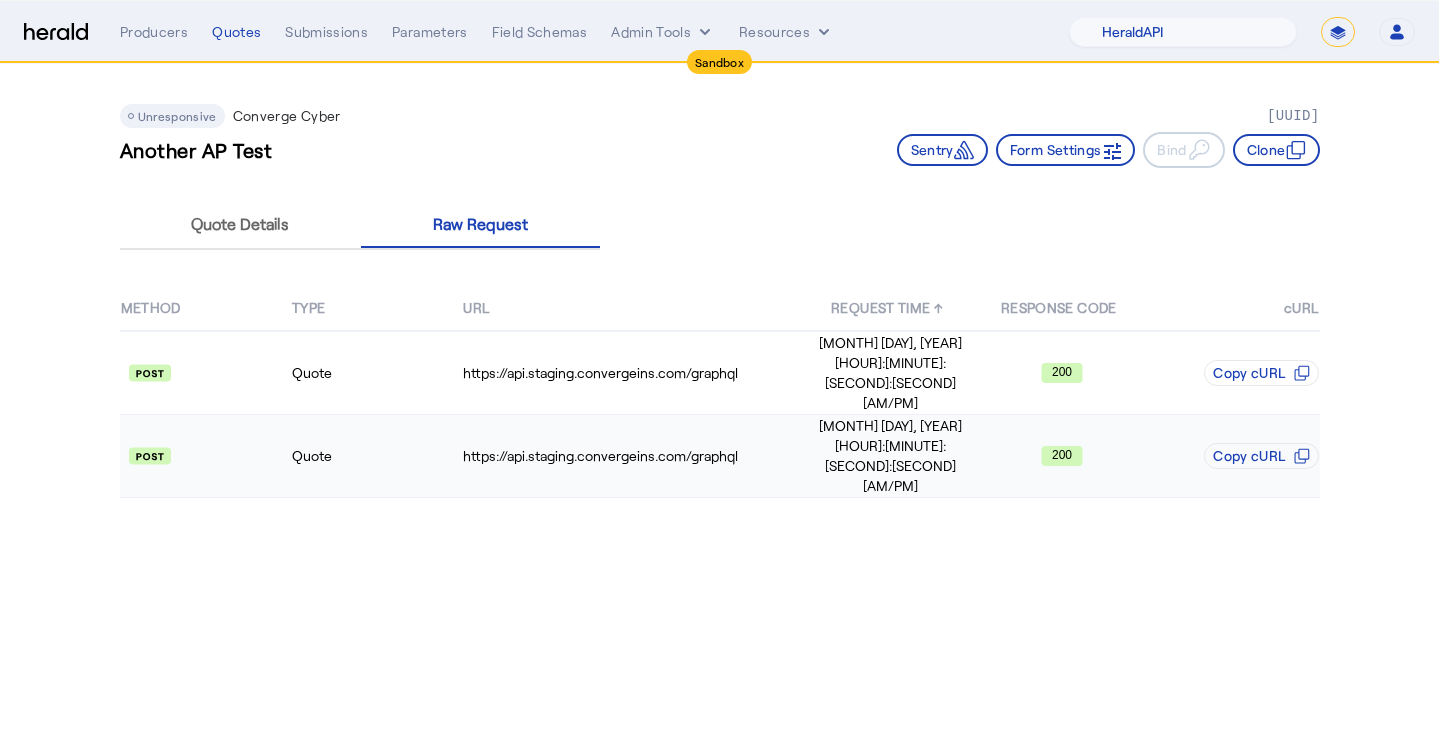 click on "Quote" 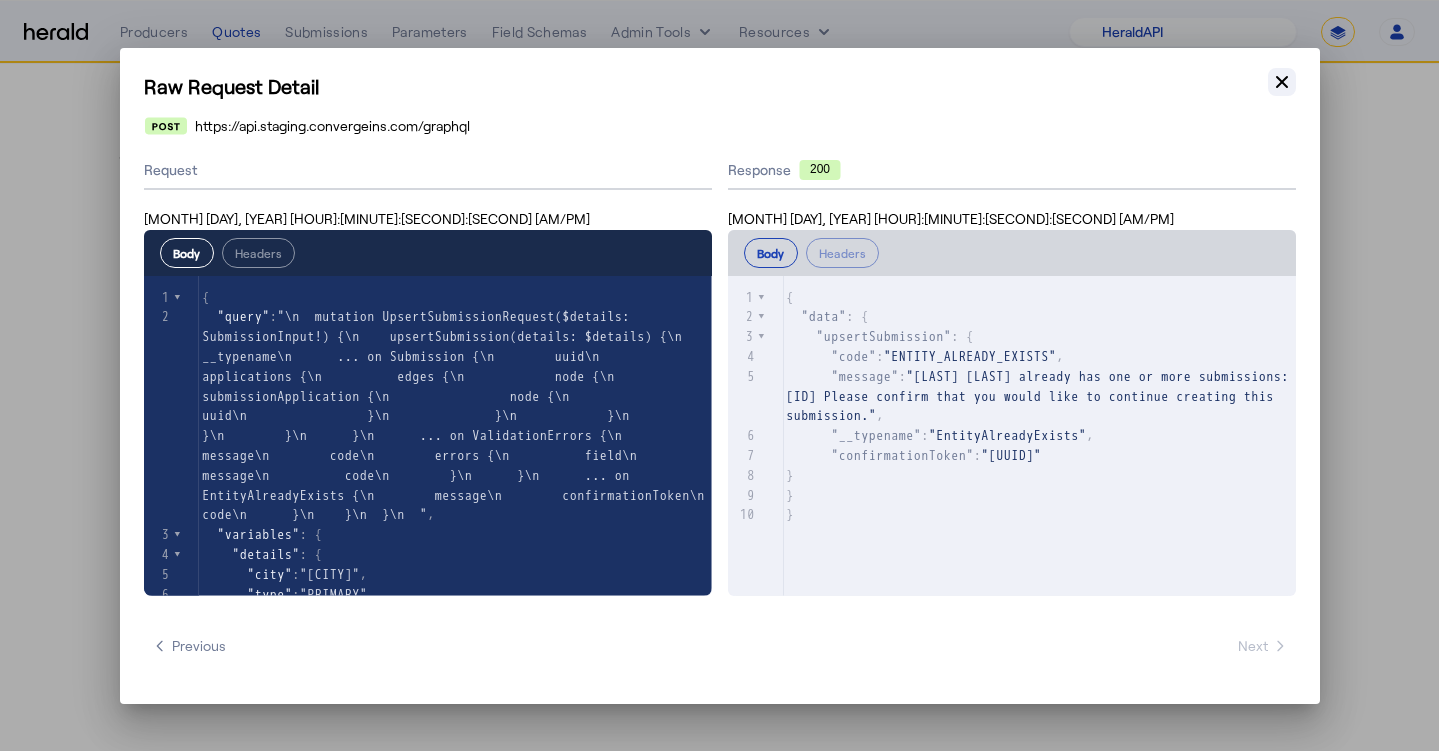 click 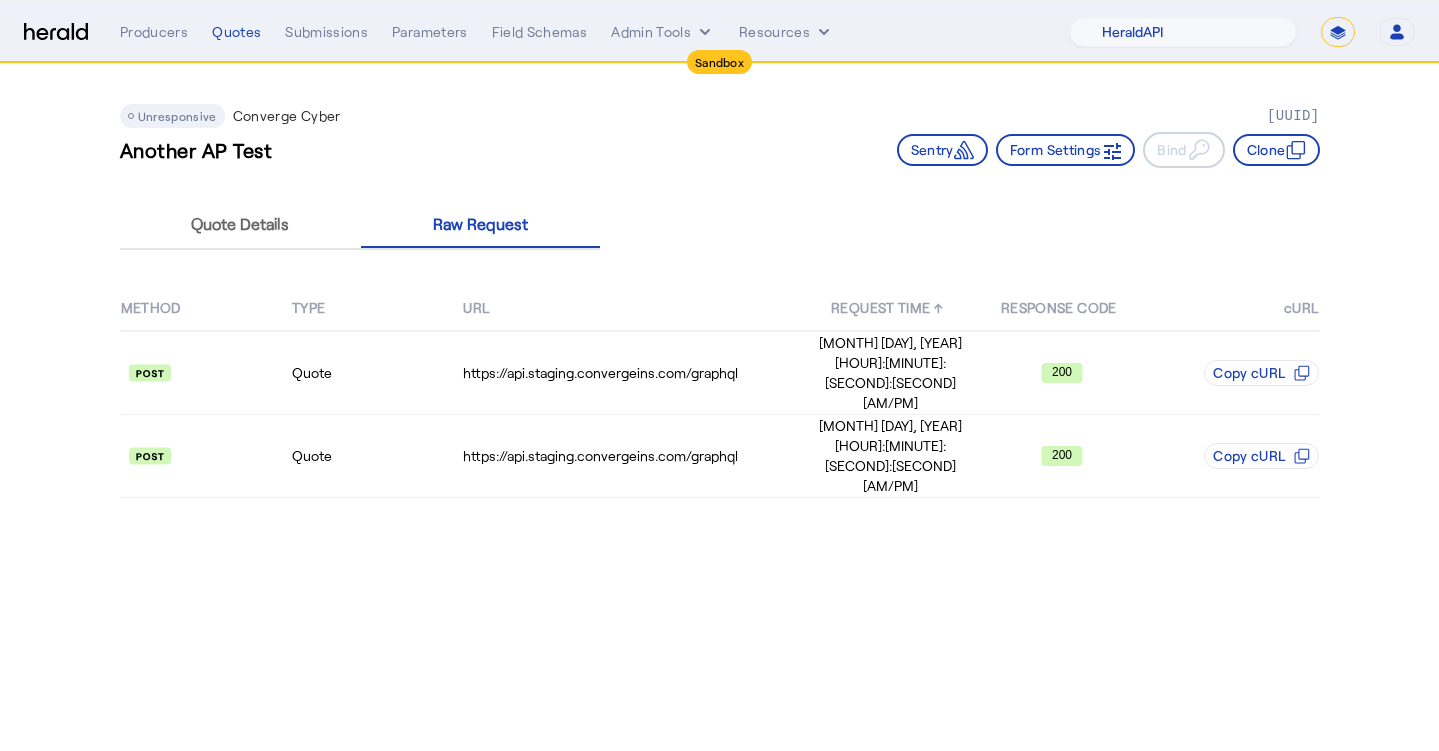 click on "Quotes Details Raw Request" 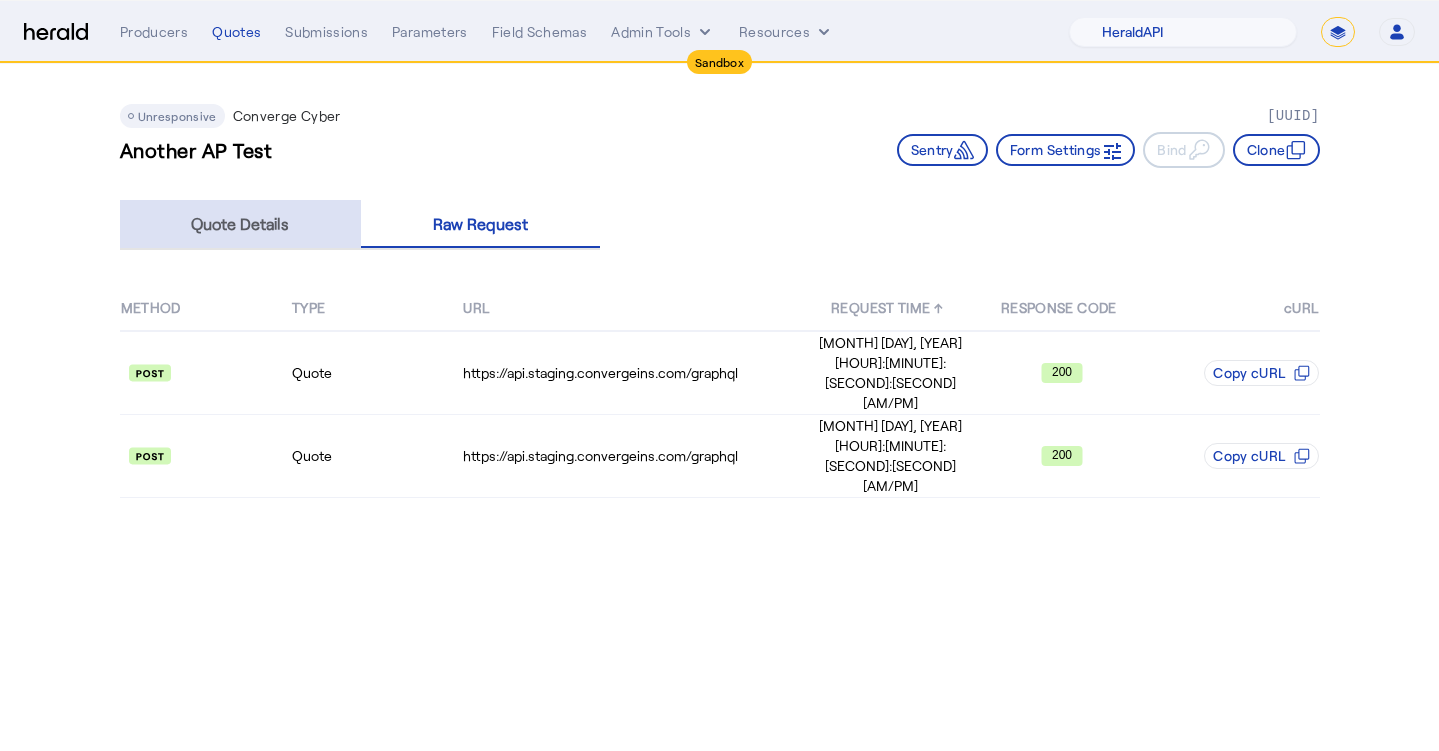 click on "Quote Details" at bounding box center (241, 224) 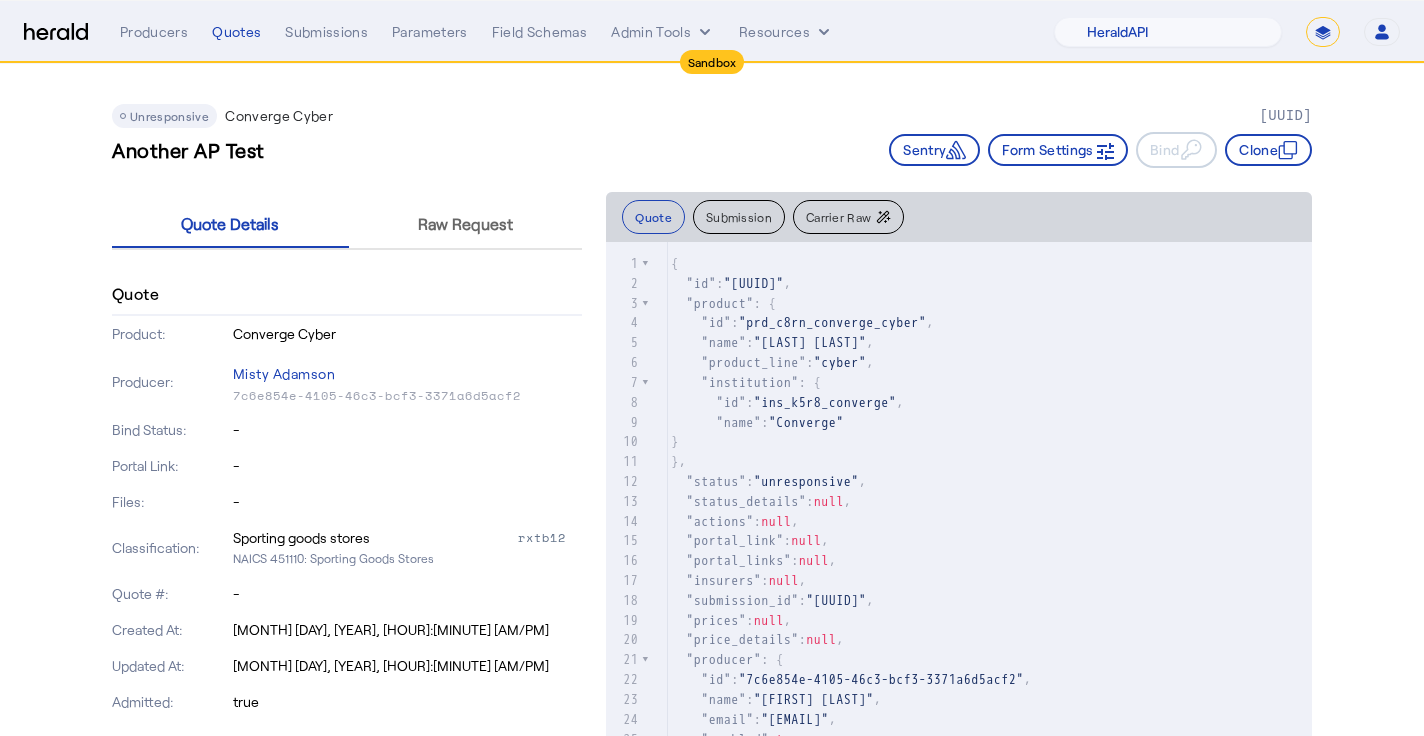 click on "Another AP Test Sentry Form Settings Bind Clone" 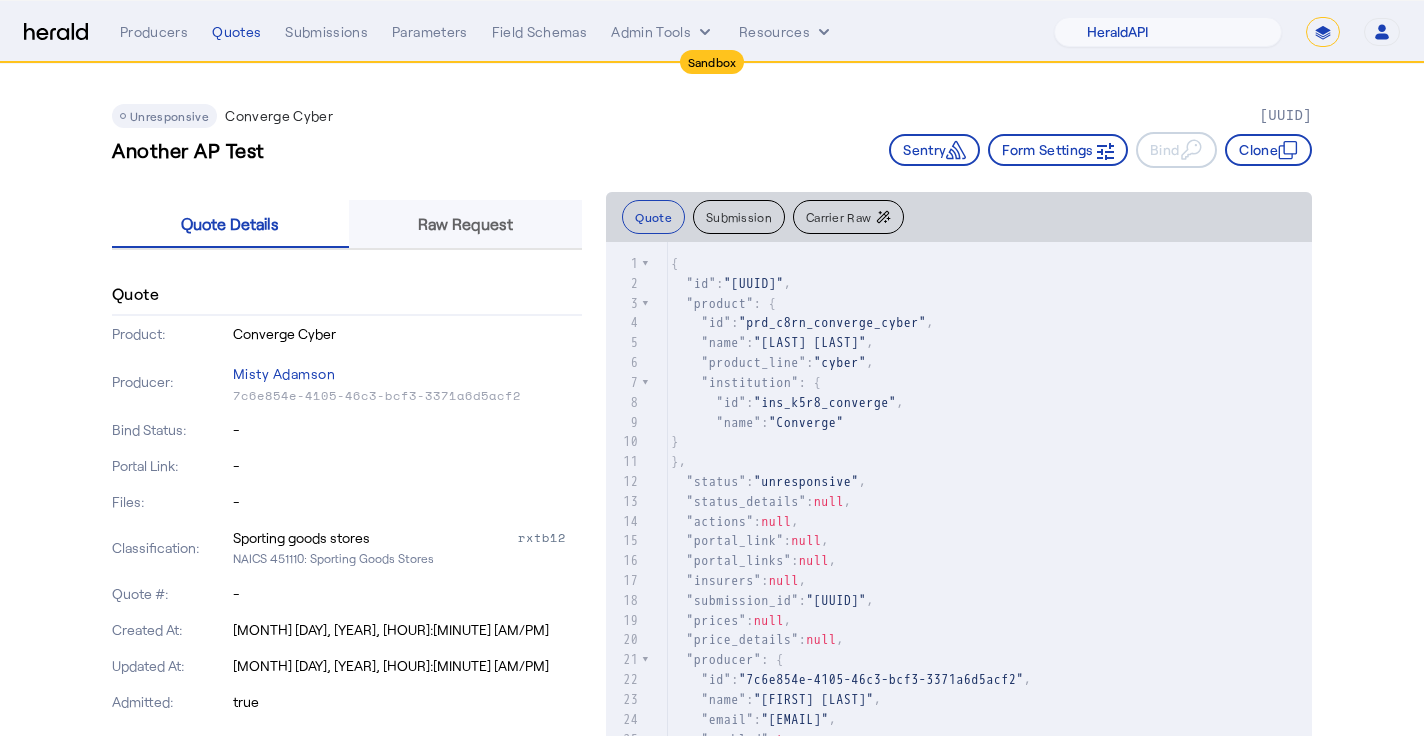 click on "Raw Request" at bounding box center (466, 224) 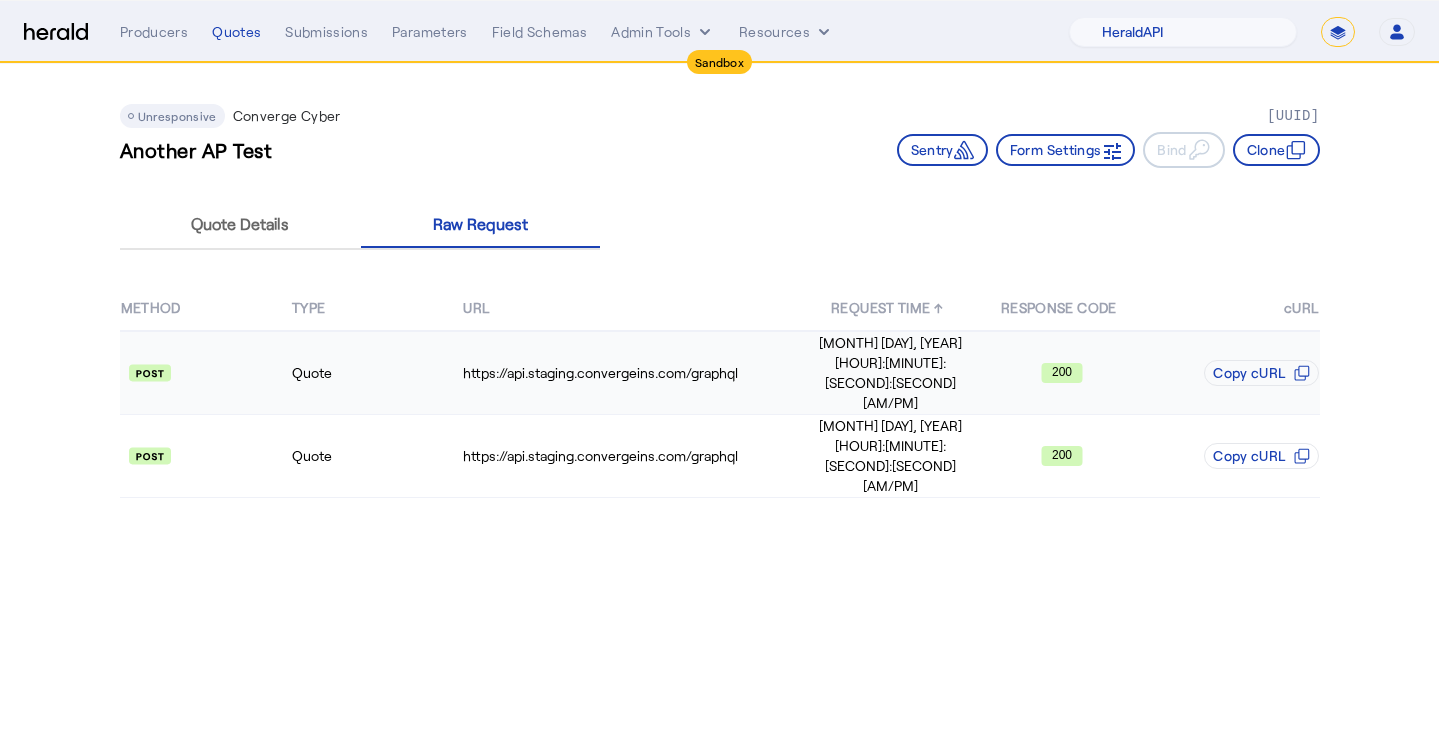 click 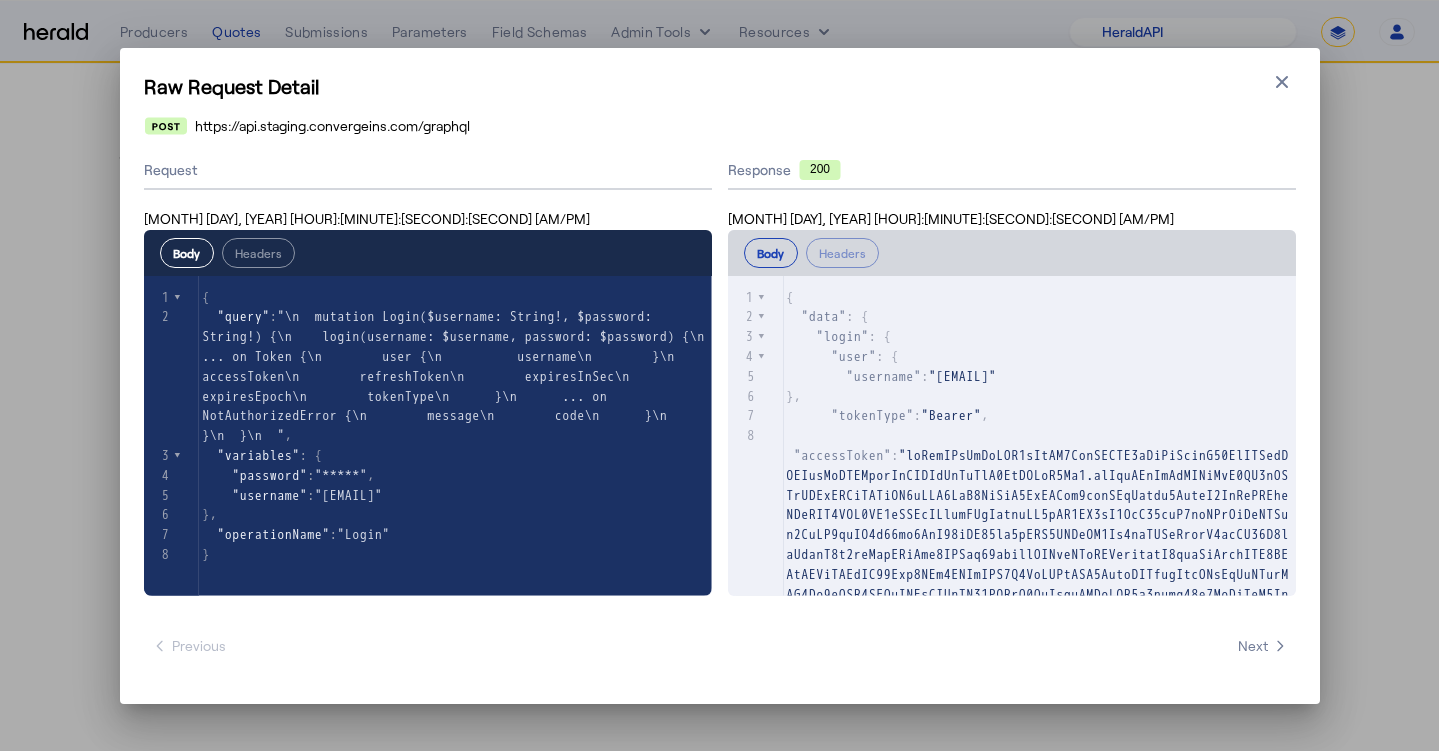 scroll, scrollTop: 4, scrollLeft: 0, axis: vertical 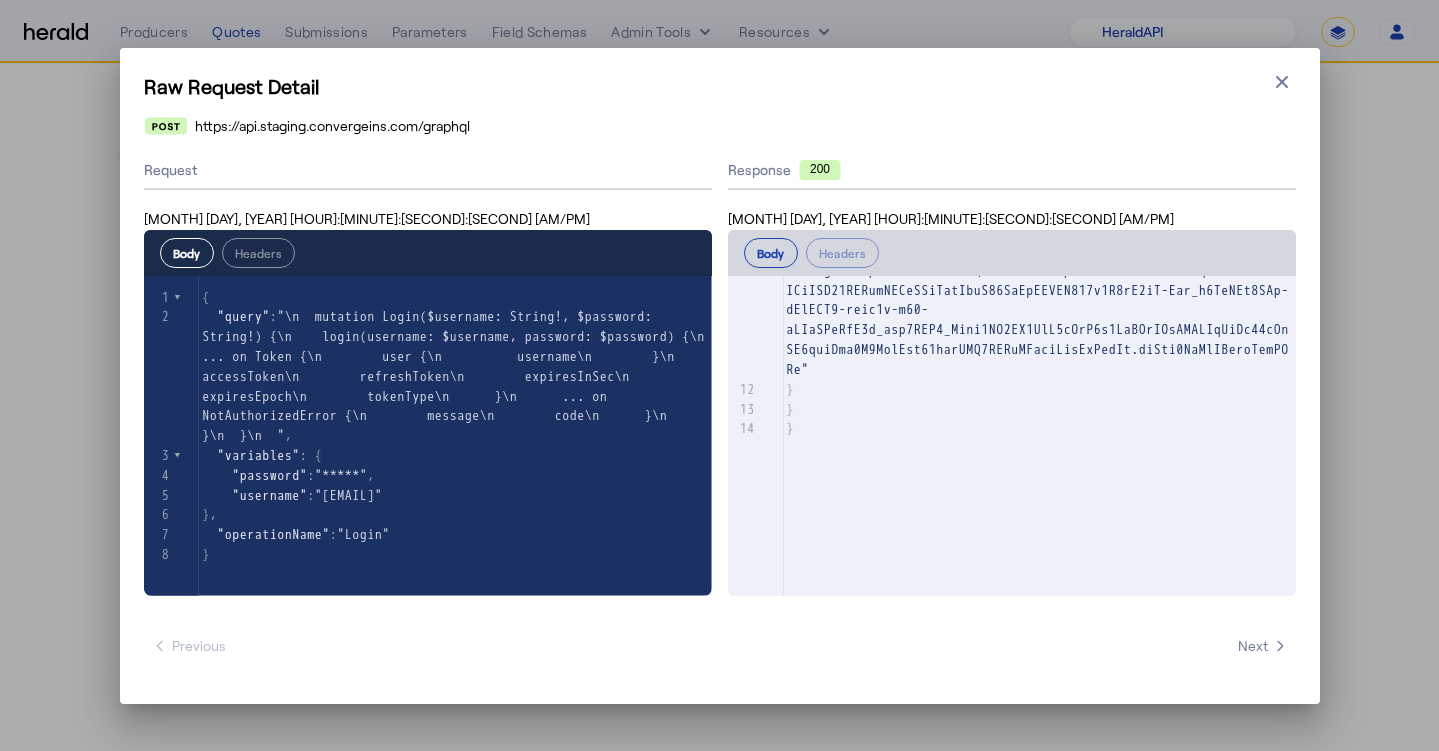 click on "Raw Request Detail" at bounding box center [720, 86] 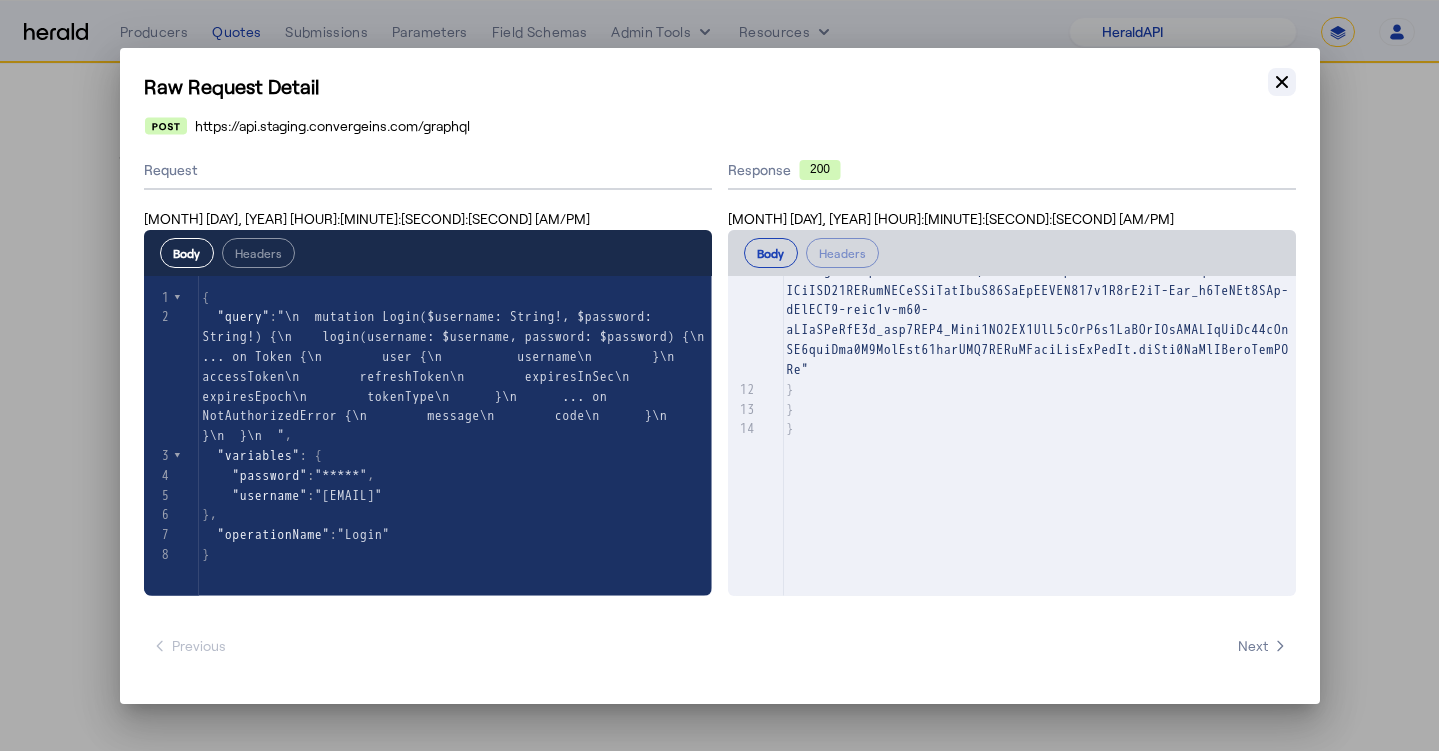 click 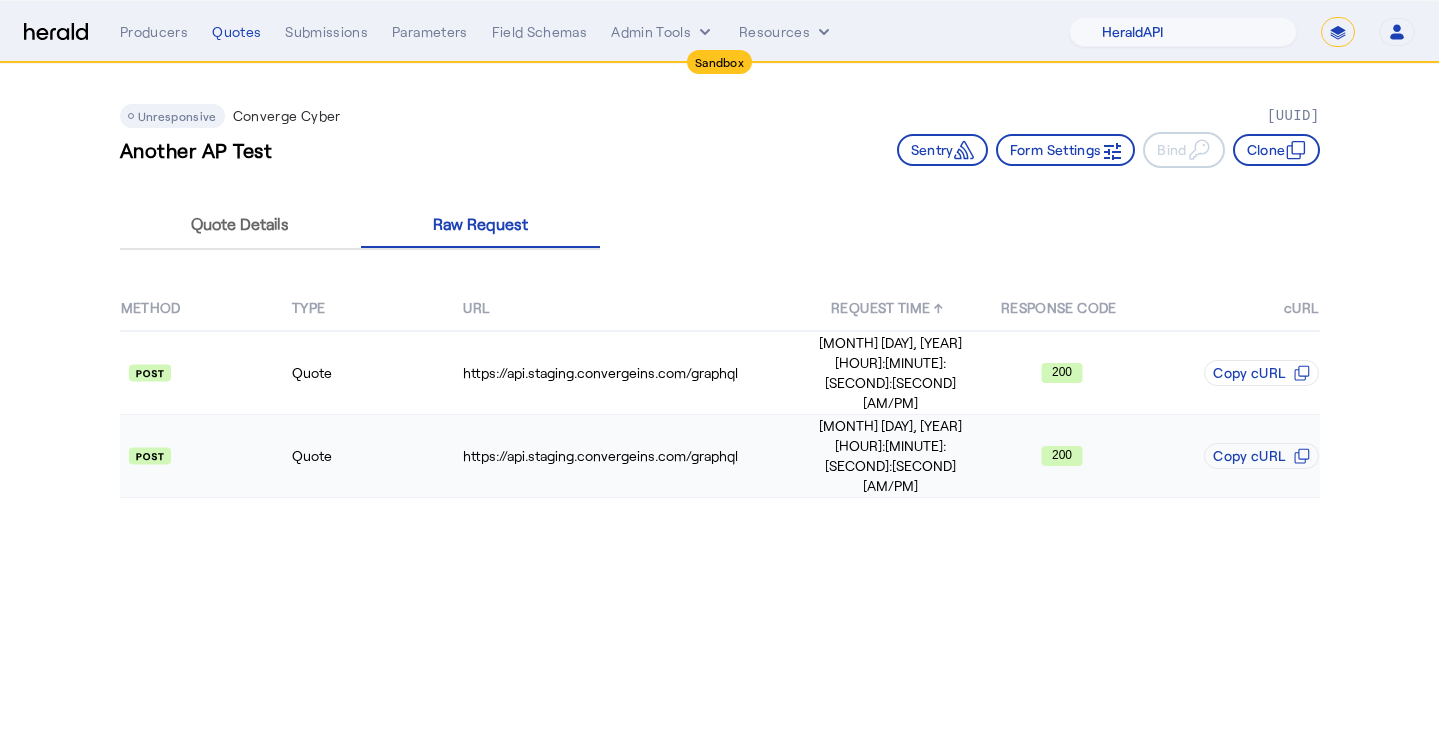 click on "Quote" 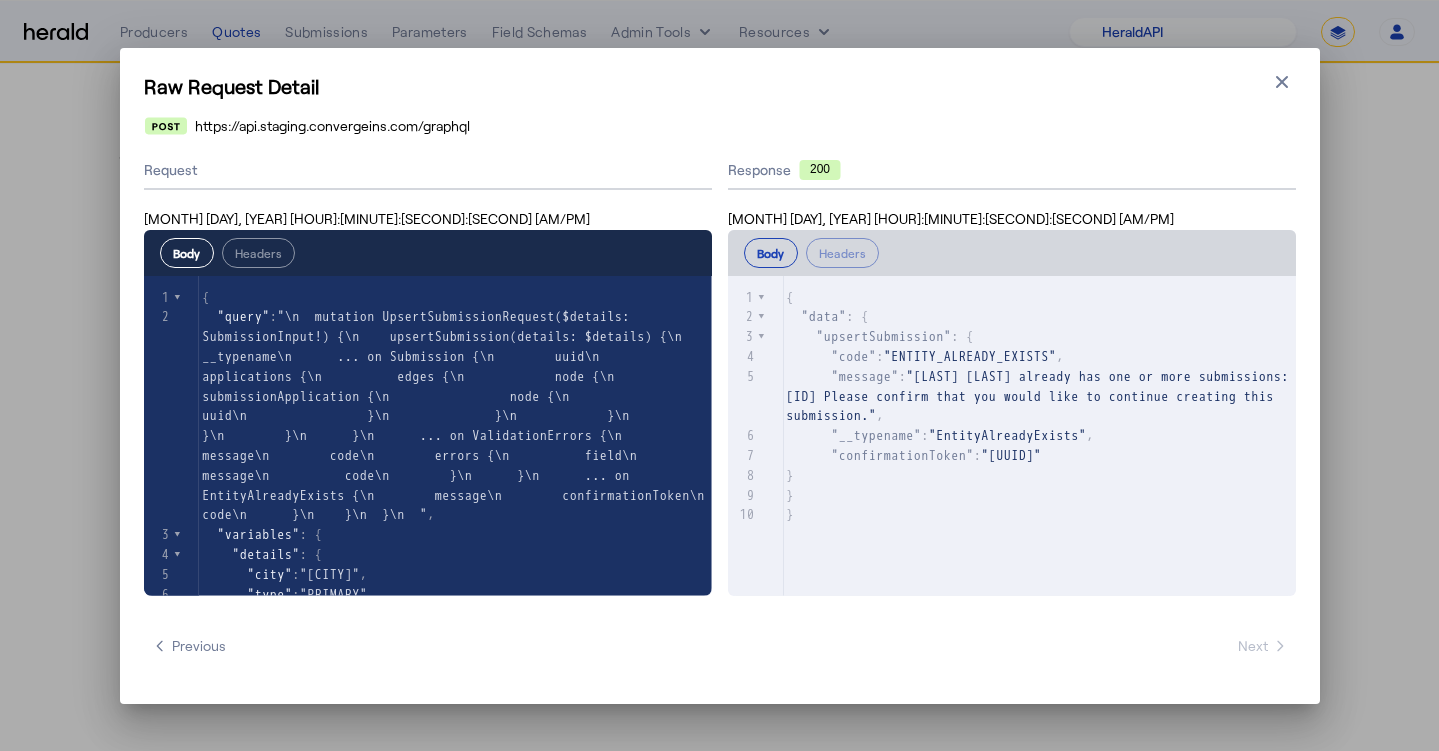 click on "Raw Request Detail Close modal https://api.staging.convergeins.com/graphql Request [MONTH] [DAY], [YEAR] [HOUR]:[MINUTE]:[SECOND]:[SECOND] [AM/PM] Body Headers xxxxxxxxxx 25  1 { 2  "query" :  , 3  "variables" : { 4  "details" : { 5  "city" :  "[CITY]" , 6  "type" :  "PRIMARY" , 7  "domain" :  "[DOMAIN]" , 8  "street1" :  "[NUMBER] [STREET]" , 9  "legalName" :  "[LAST] [LAST]" , 10  "brokerUuid" :  "[UUID]" , 11  "postalCode" :  "[POSTAL_CODE]" , 12  "receivedAt" :  "[YEAR]-[MONTH]-[DAY]T[HOUR]:[MINUTE]:[SECOND]Z" , 13  "receivedBy" :  "[EMAIL]" , 14  "countryUuid" :  "[UUID]" ,  Response   200  [MONTH] [DAY], [YEAR] [HOUR]:[MINUTE]:[SECOND]:[SECOND] [AM/PM]  Body   Headers xxxxxxxxxx 10  1 { 2  "data" : { 3  "upsertSubmission" : { 4  "code" :  "ENTITY_ALREADY_EXISTS" , 5  "message" :  , 6  "__typename" :  "EntityAlreadyExists" , 7  "confirmationToken" :  8  } 9   }" at bounding box center [720, 376] 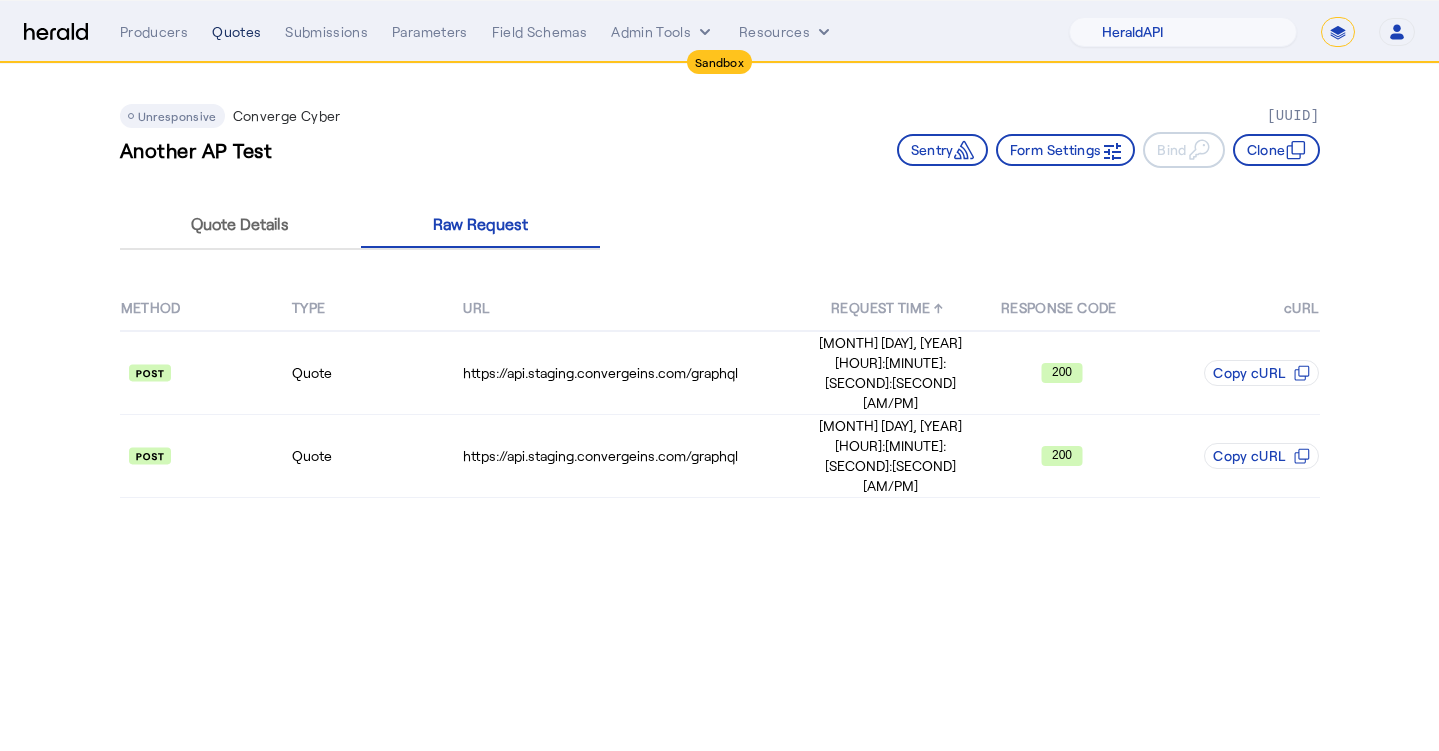 click on "Quotes" at bounding box center [236, 32] 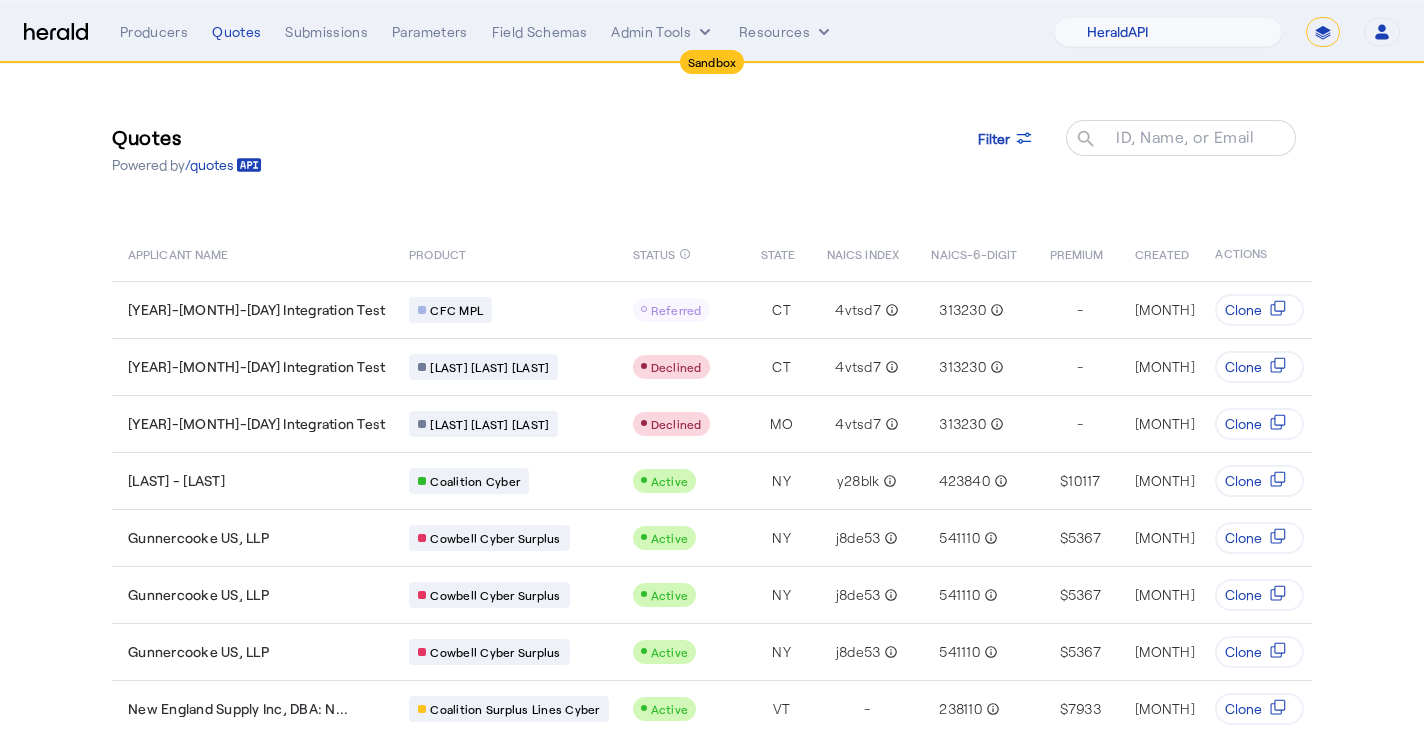 click on "Quotes Powered by /quotes Filter ID, Name, or Email search" 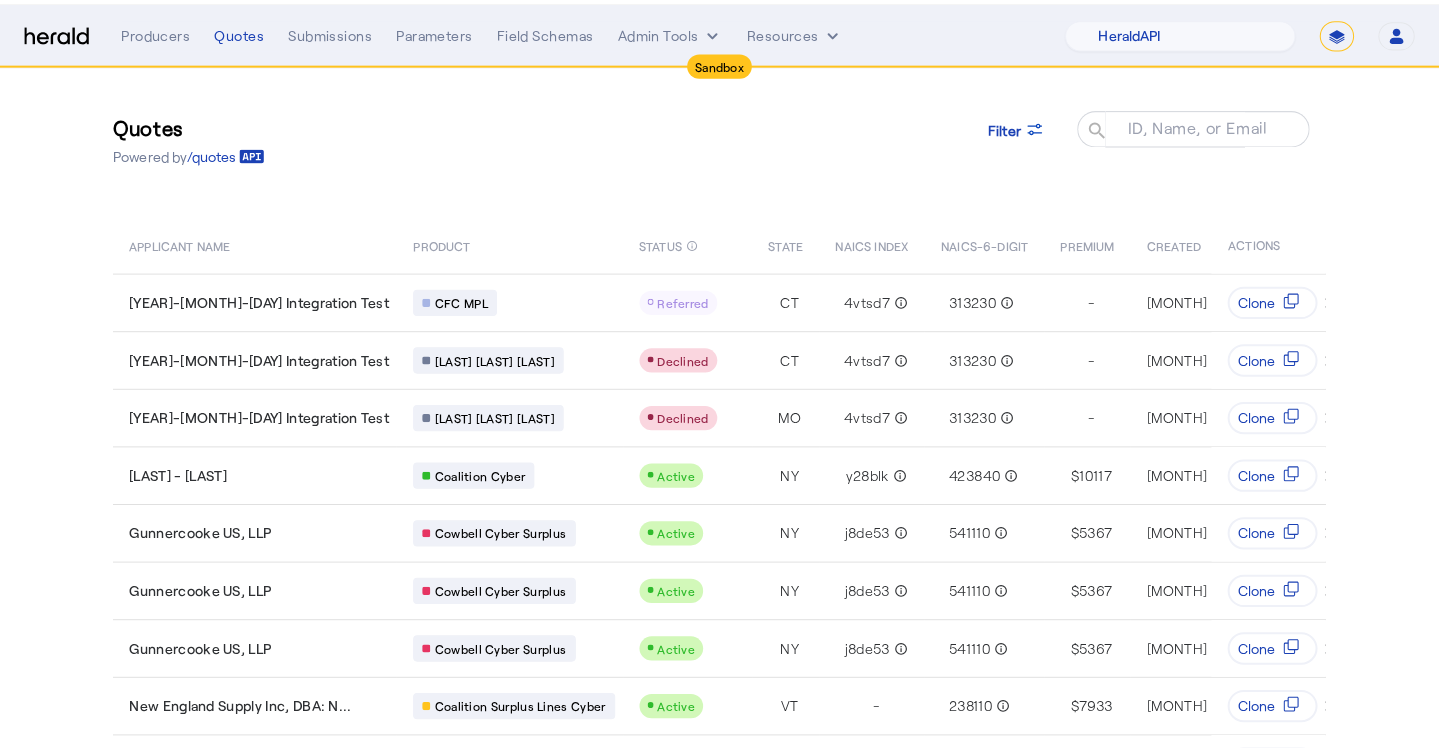 scroll, scrollTop: 0, scrollLeft: 0, axis: both 